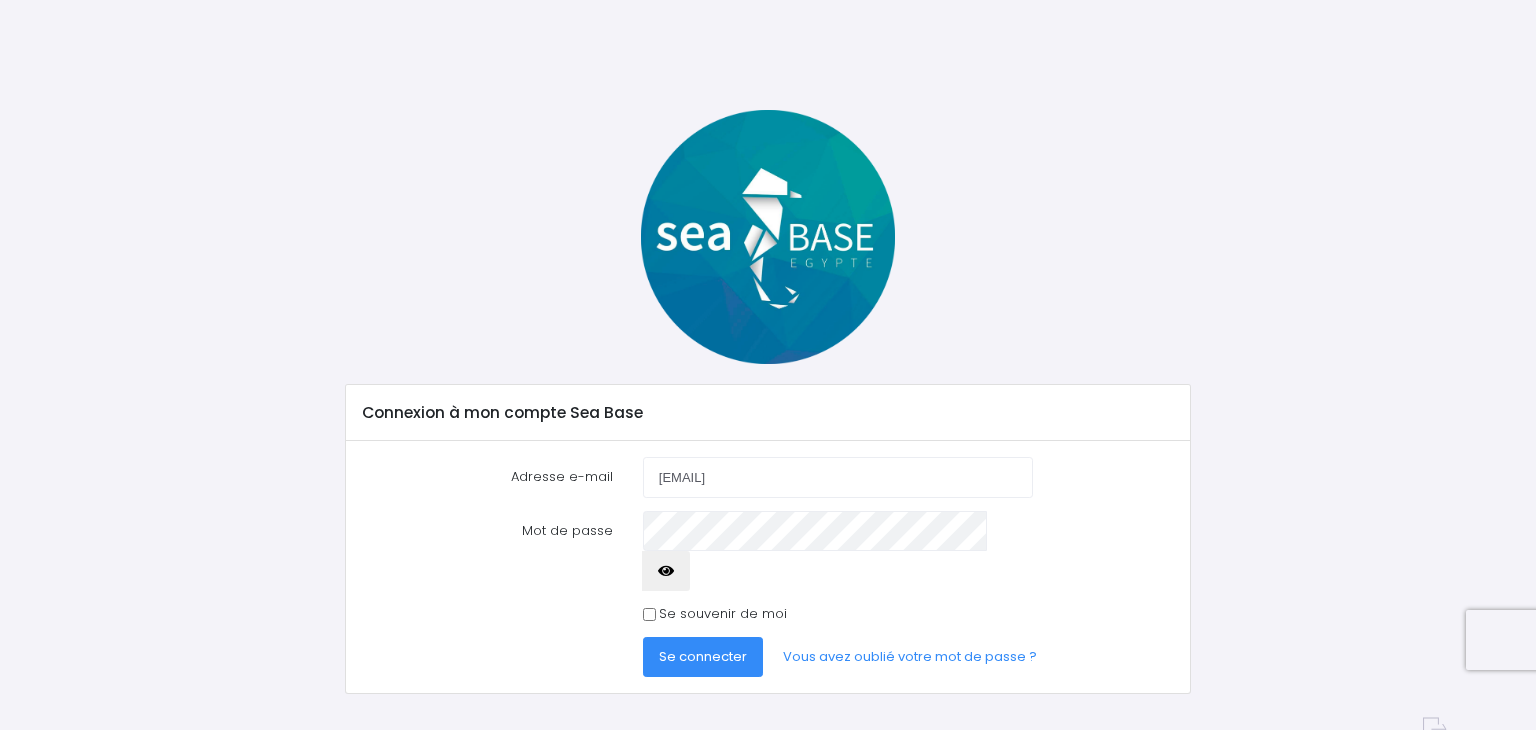 scroll, scrollTop: 0, scrollLeft: 0, axis: both 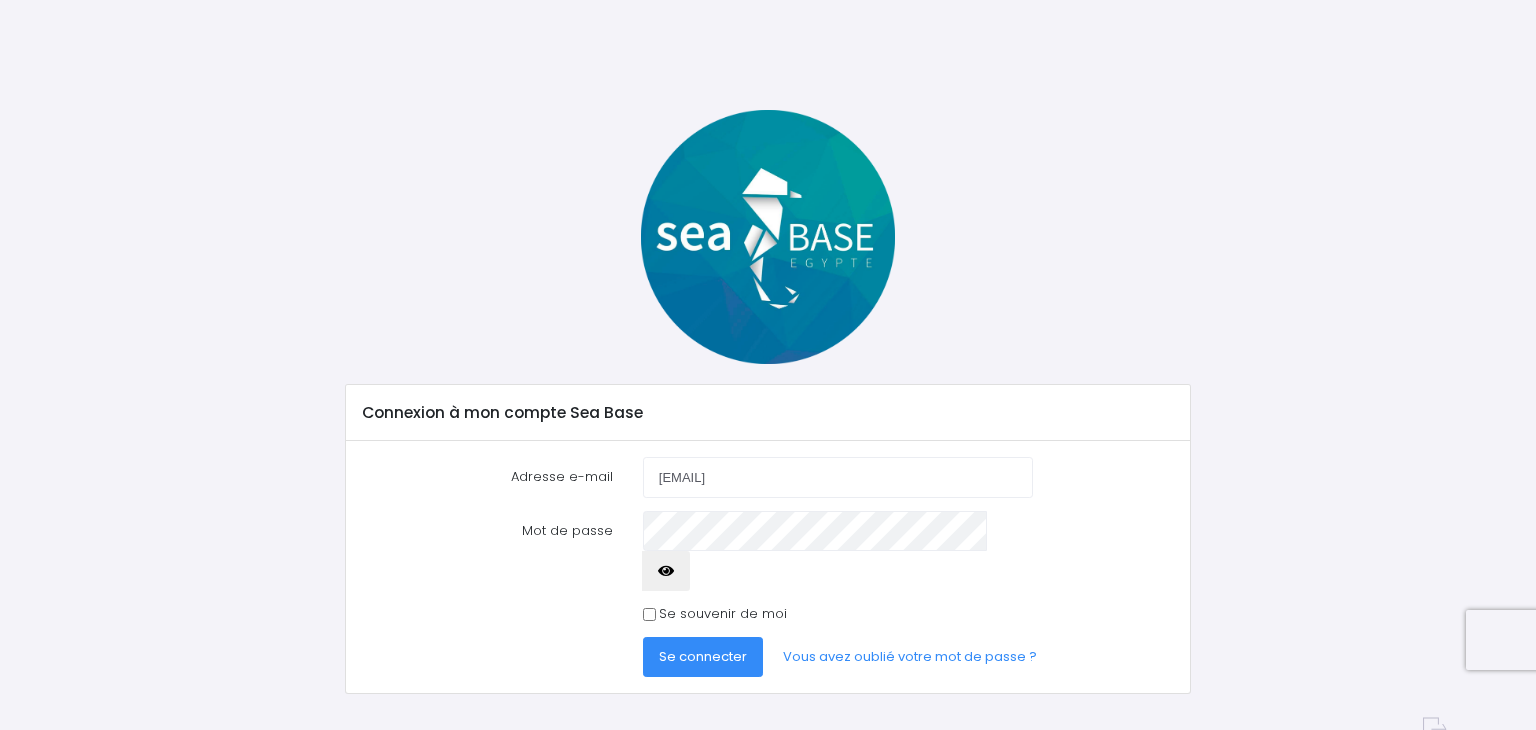 click at bounding box center (666, 571) 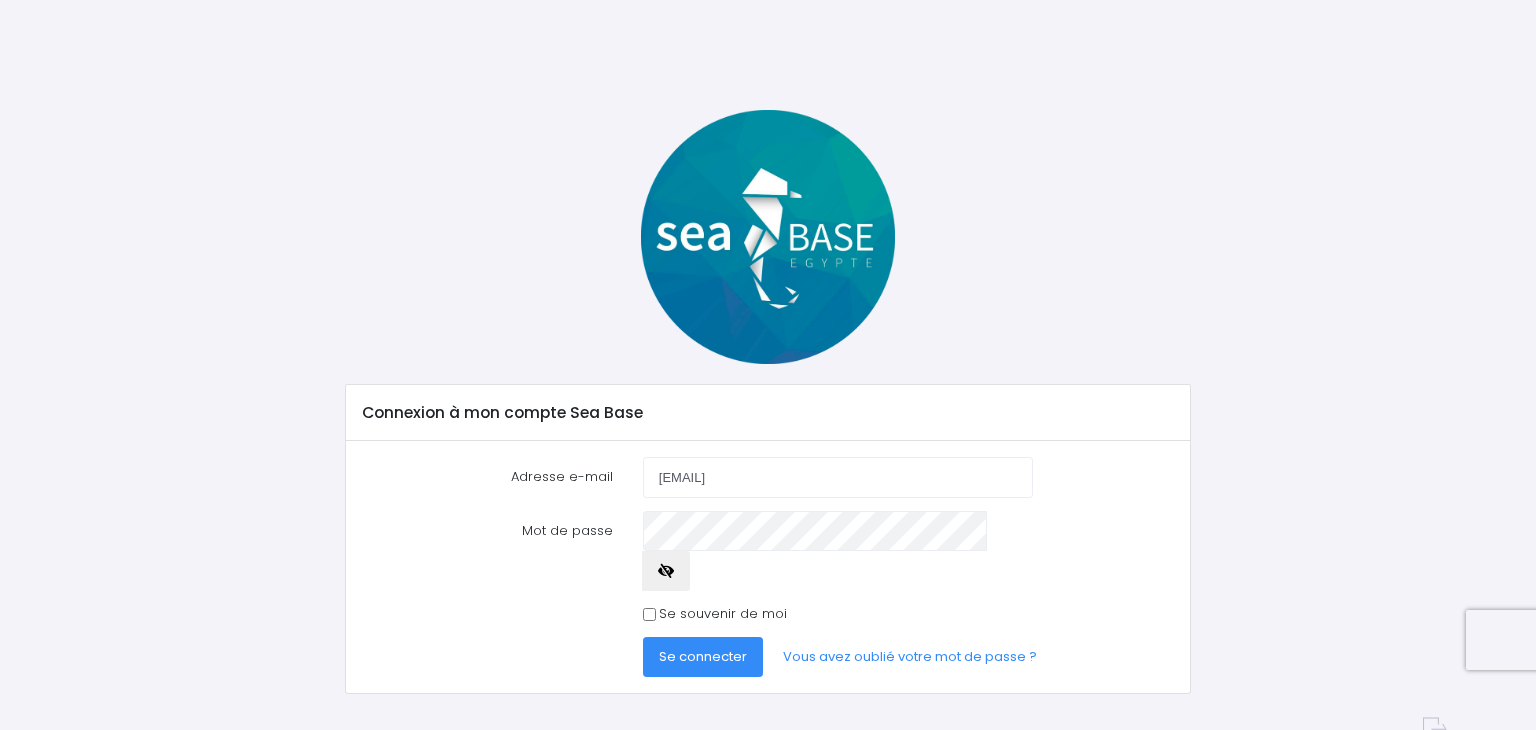 click on "Se connecter" at bounding box center [703, 656] 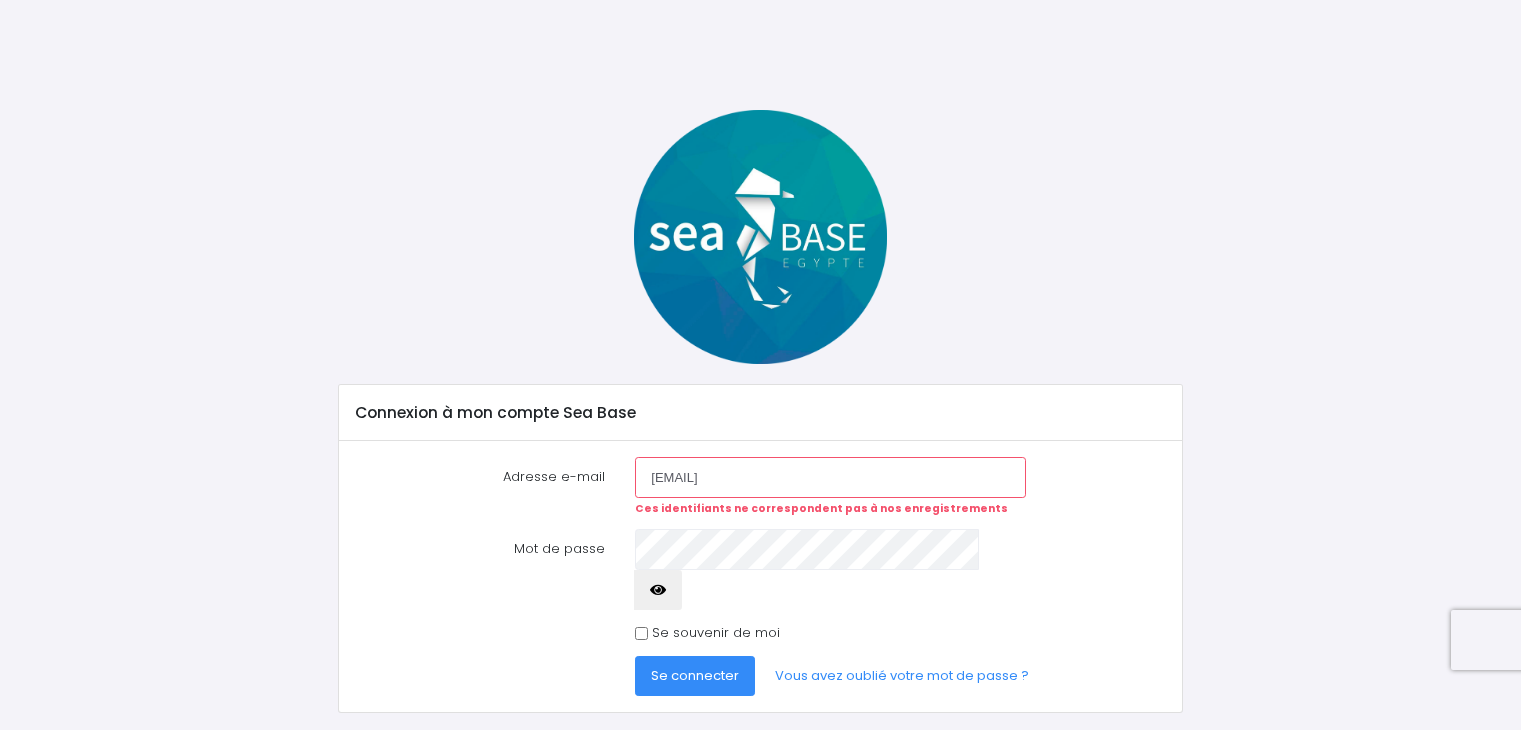 scroll, scrollTop: 0, scrollLeft: 0, axis: both 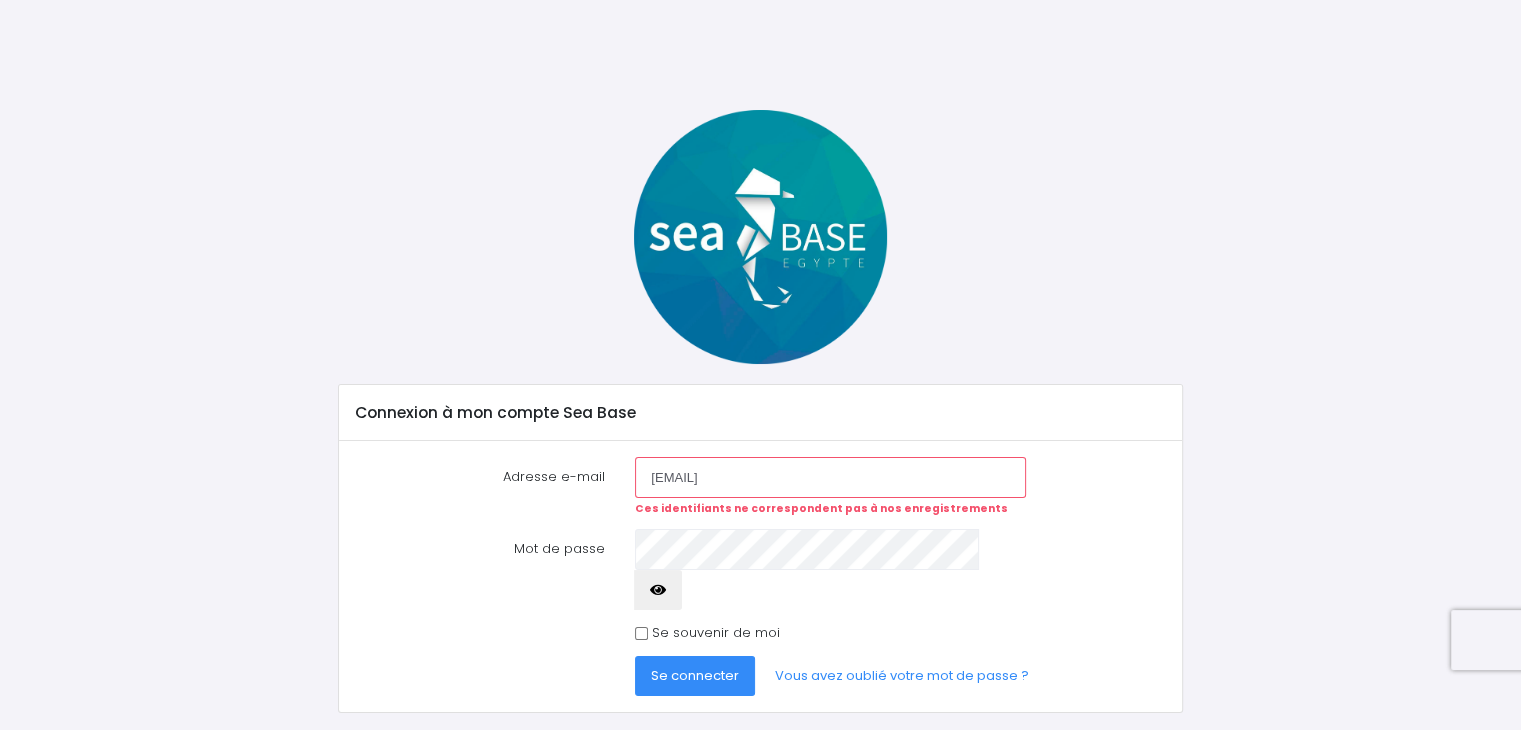 click at bounding box center [658, 590] 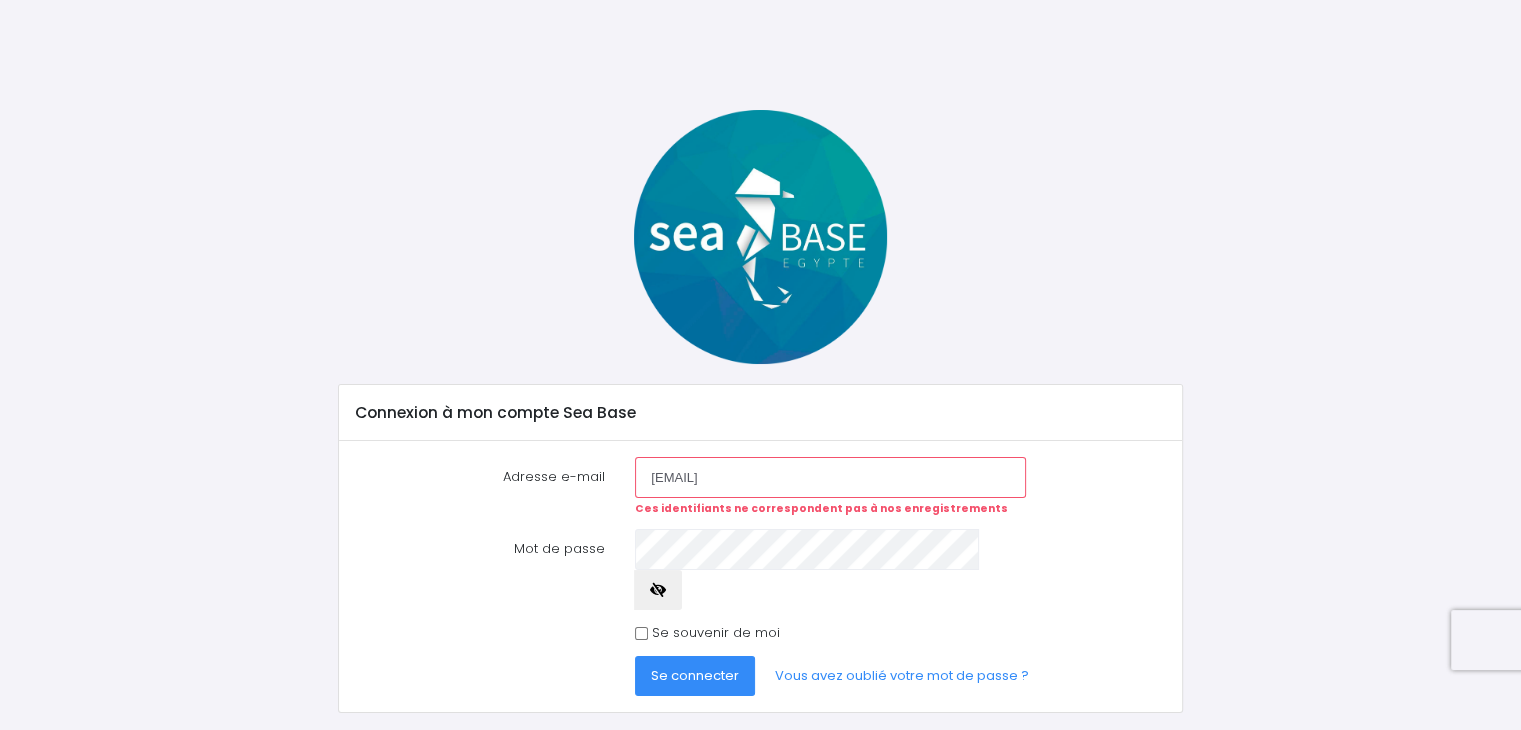 click on "Se connecter" at bounding box center (695, 675) 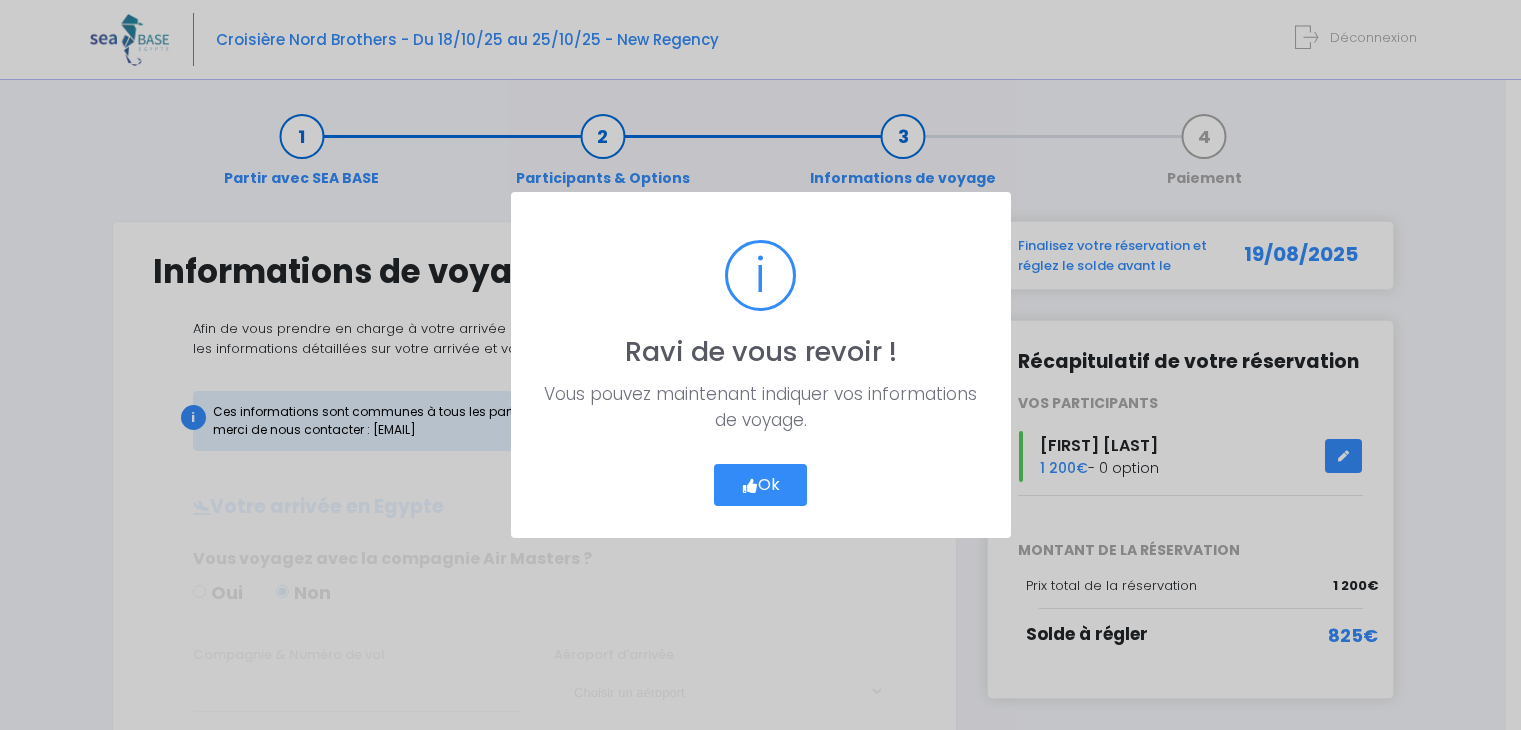 scroll, scrollTop: 0, scrollLeft: 0, axis: both 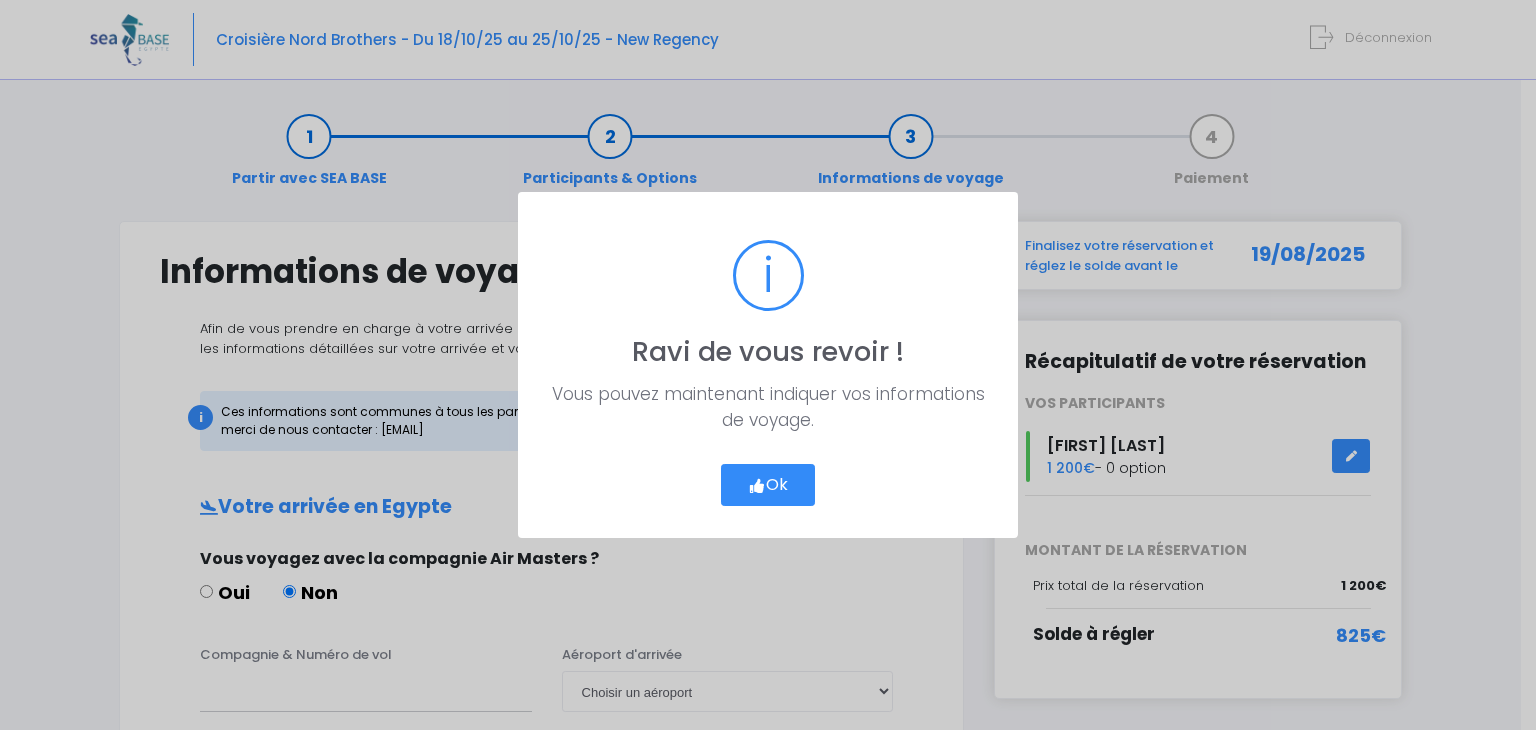 click at bounding box center [757, 486] 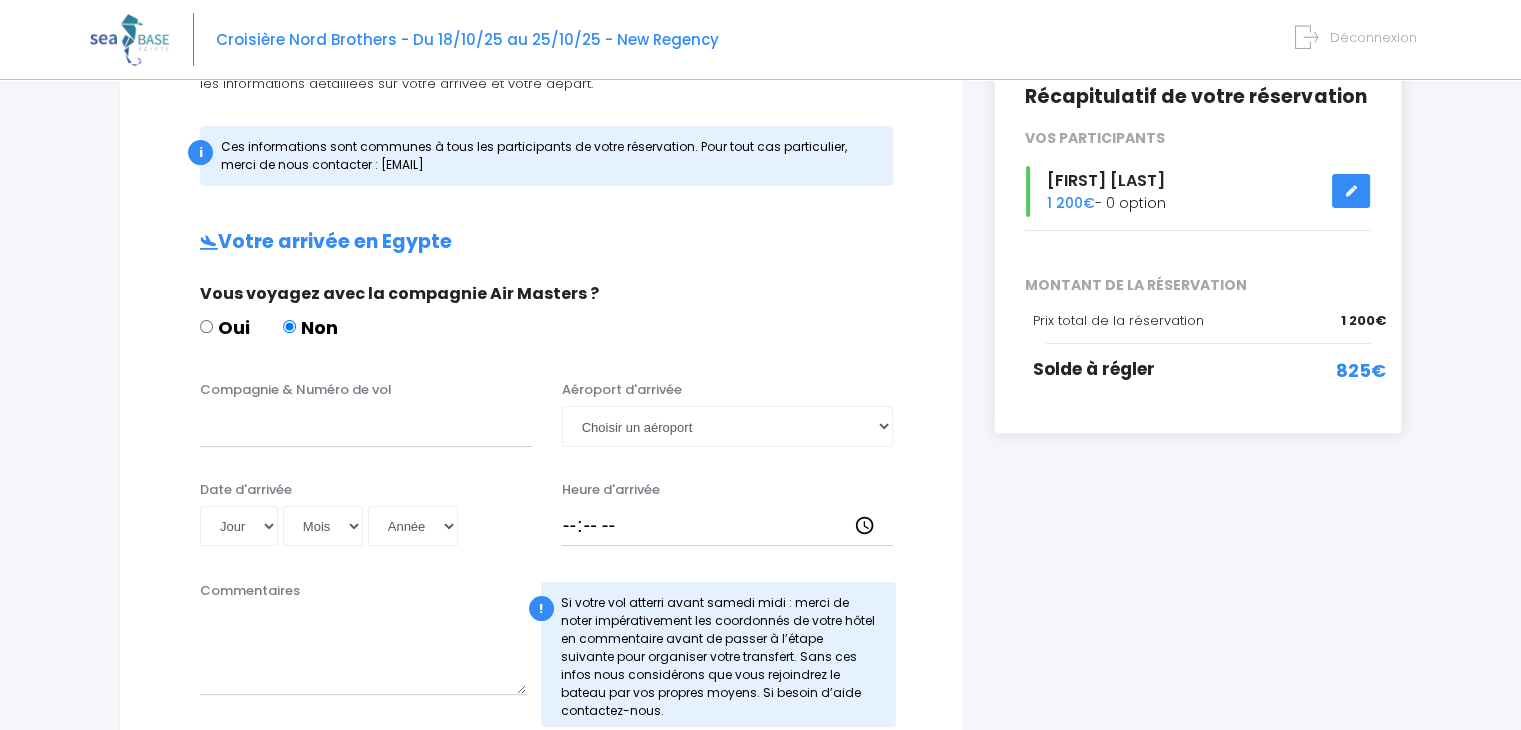 scroll, scrollTop: 300, scrollLeft: 0, axis: vertical 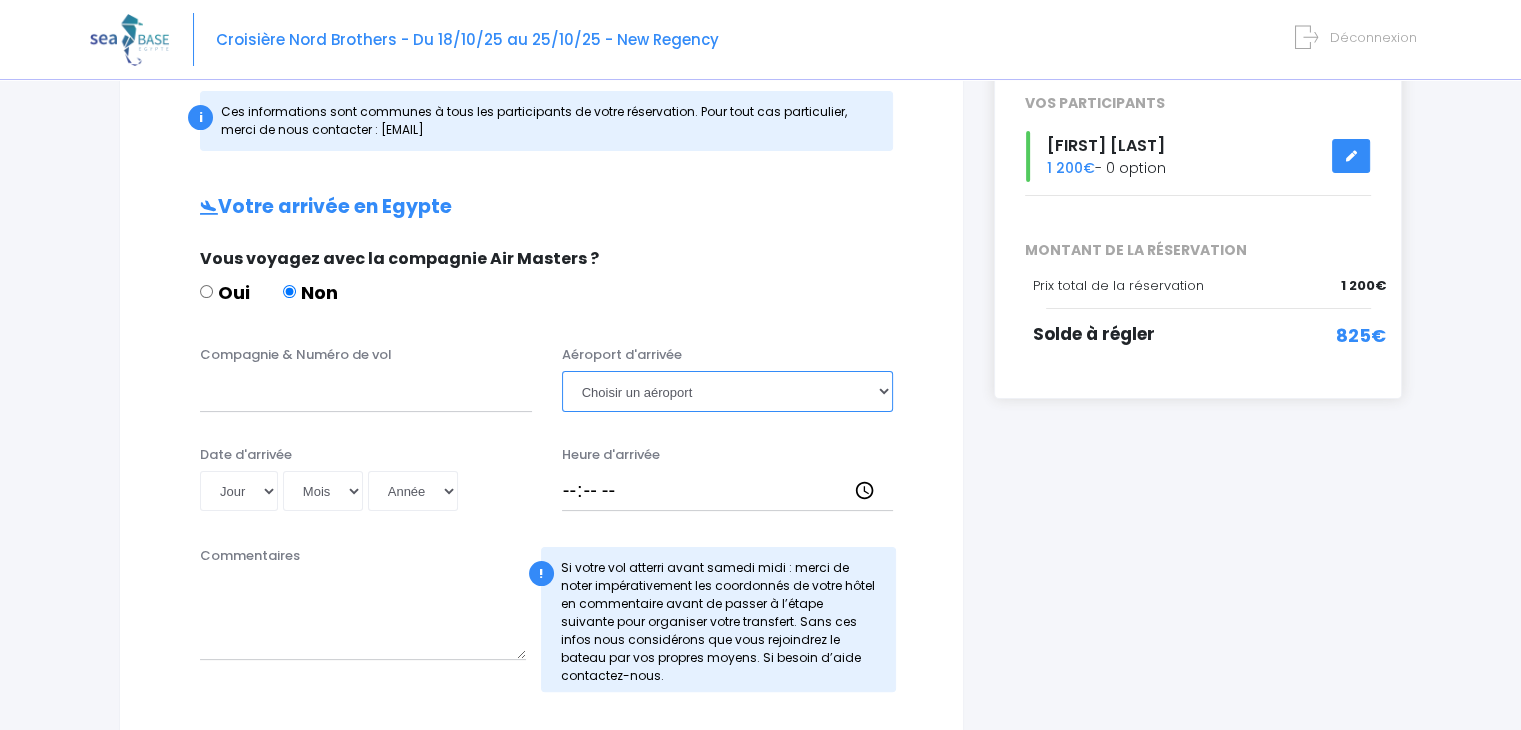 click on "Choisir un aéroport
Hurghada
Marsa Alam" at bounding box center [728, 391] 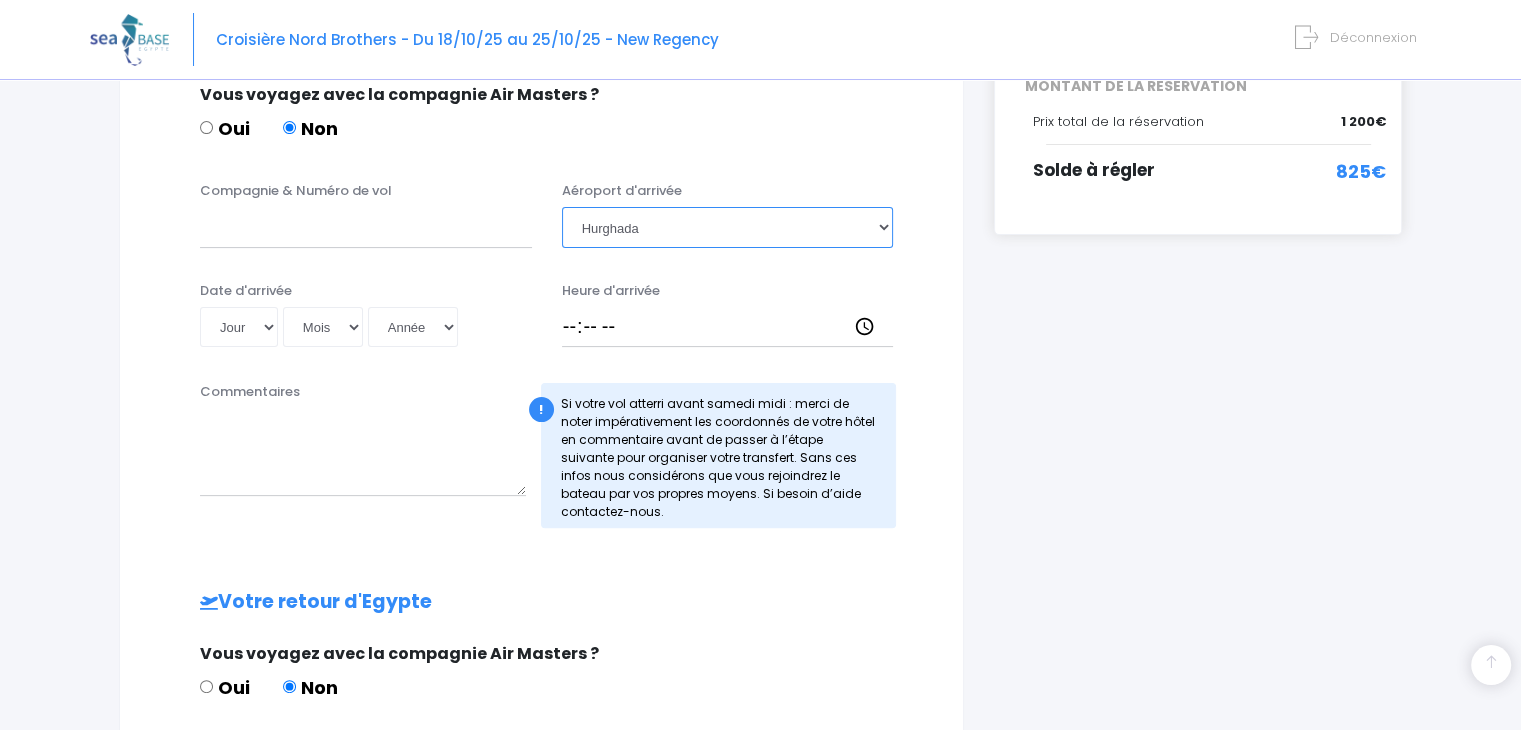 scroll, scrollTop: 500, scrollLeft: 0, axis: vertical 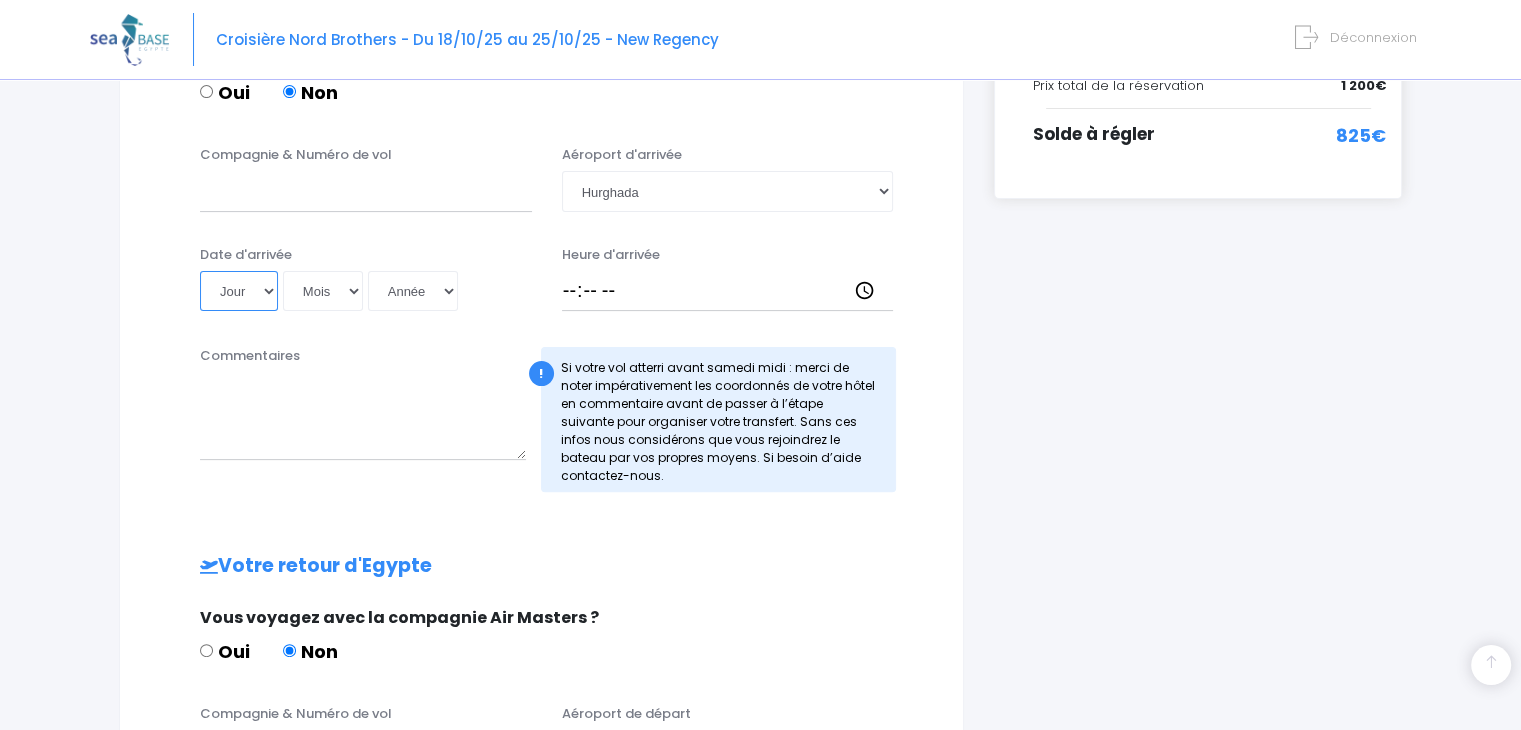 click on "Jour 01 02 03 04 05 06 07 08 09 10 11 12 13 14 15 16 17 18 19 20 21 22 23 24 25 26 27 28 29 30 31" at bounding box center [239, 291] 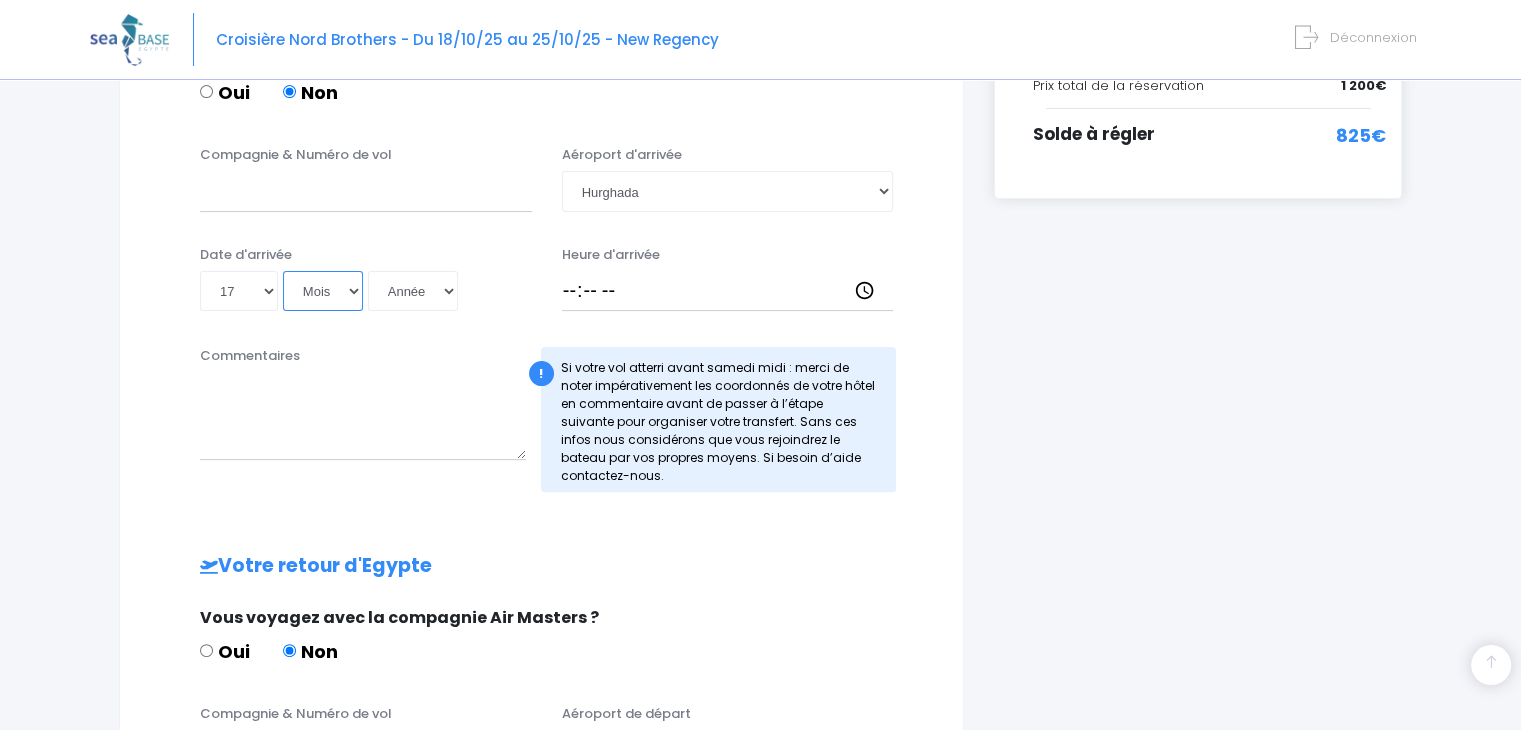 click on "Mois 01 02 03 04 05 06 07 08 09 10 11 12" at bounding box center [323, 291] 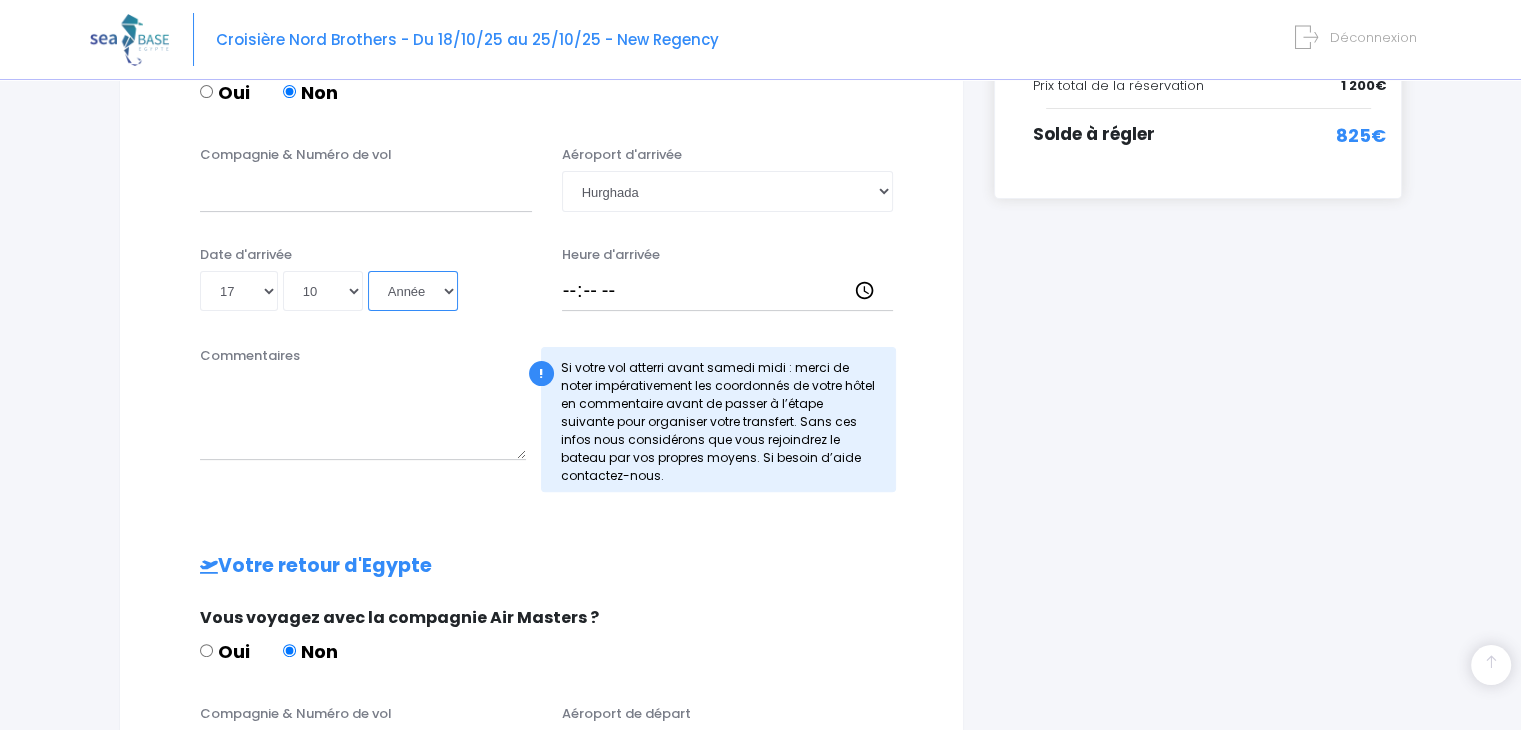 click on "Année 2045 2044 2043 2042 2041 2040 2039 2038 2037 2036 2035 2034 2033 2032 2031 2030 2029 2028 2027 2026 2025 2024 2023 2022 2021 2020 2019 2018 2017 2016 2015 2014 2013 2012 2011 2010 2009 2008 2007 2006 2005 2004 2003 2002 2001 2000 1999 1998 1997 1996 1995 1994 1993 1992 1991 1990 1989 1988 1987 1986 1985 1984 1983 1982 1981 1980 1979 1978 1977 1976 1975 1974 1973 1972 1971 1970 1969 1968 1967 1966 1965 1964 1963 1962 1961 1960 1959 1958 1957 1956 1955 1954 1953 1952 1951 1950 1949 1948 1947 1946 1945 1944 1943 1942 1941 1940 1939 1938 1937 1936 1935 1934 1933 1932 1931 1930 1929 1928 1927 1926 1925 1924 1923 1922 1921 1920 1919 1918 1917 1916 1915 1914 1913 1912 1911 1910 1909 1908 1907 1906 1905 1904 1903 1902 1901 1900" at bounding box center (413, 291) 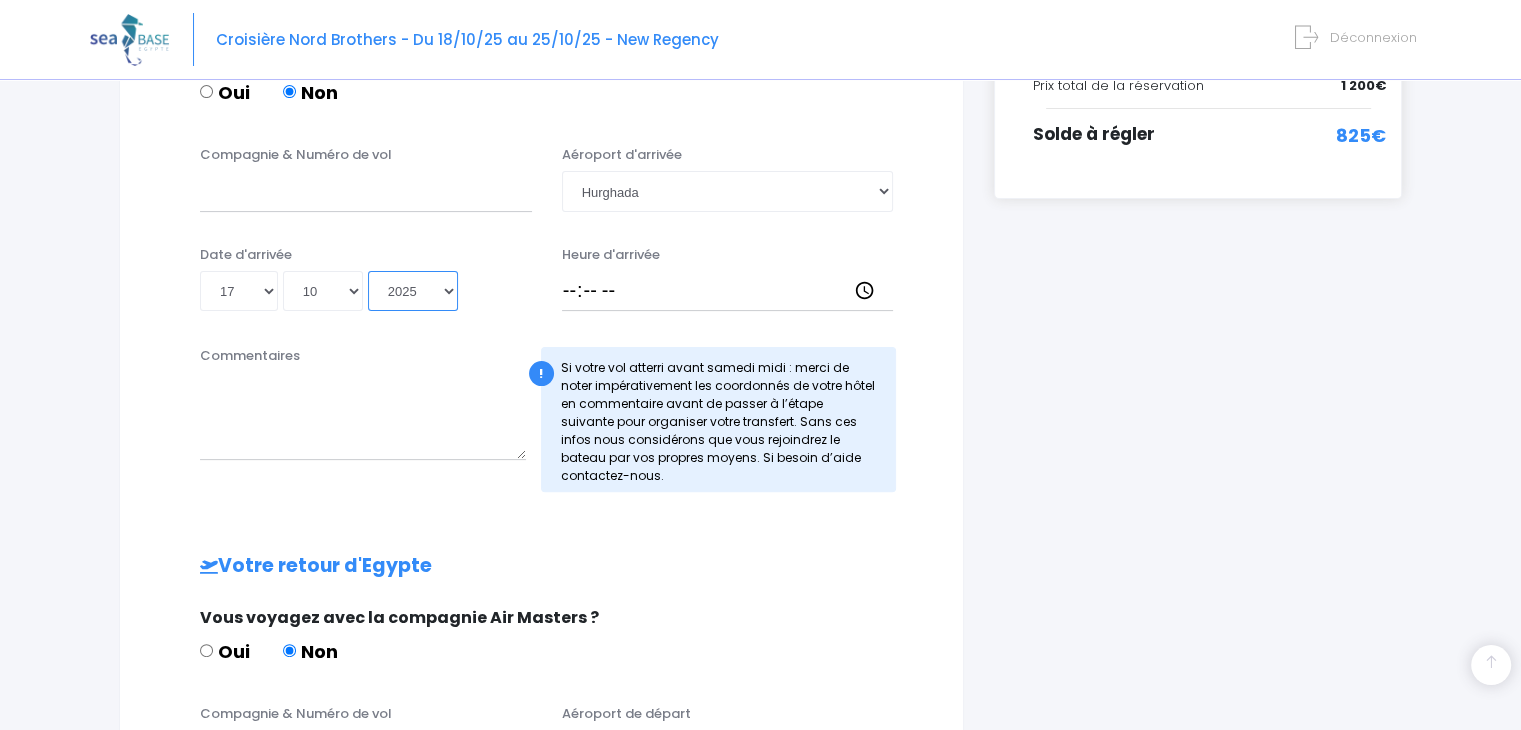 click on "Année 2045 2044 2043 2042 2041 2040 2039 2038 2037 2036 2035 2034 2033 2032 2031 2030 2029 2028 2027 2026 2025 2024 2023 2022 2021 2020 2019 2018 2017 2016 2015 2014 2013 2012 2011 2010 2009 2008 2007 2006 2005 2004 2003 2002 2001 2000 1999 1998 1997 1996 1995 1994 1993 1992 1991 1990 1989 1988 1987 1986 1985 1984 1983 1982 1981 1980 1979 1978 1977 1976 1975 1974 1973 1972 1971 1970 1969 1968 1967 1966 1965 1964 1963 1962 1961 1960 1959 1958 1957 1956 1955 1954 1953 1952 1951 1950 1949 1948 1947 1946 1945 1944 1943 1942 1941 1940 1939 1938 1937 1936 1935 1934 1933 1932 1931 1930 1929 1928 1927 1926 1925 1924 1923 1922 1921 1920 1919 1918 1917 1916 1915 1914 1913 1912 1911 1910 1909 1908 1907 1906 1905 1904 1903 1902 1901 1900" at bounding box center [413, 291] 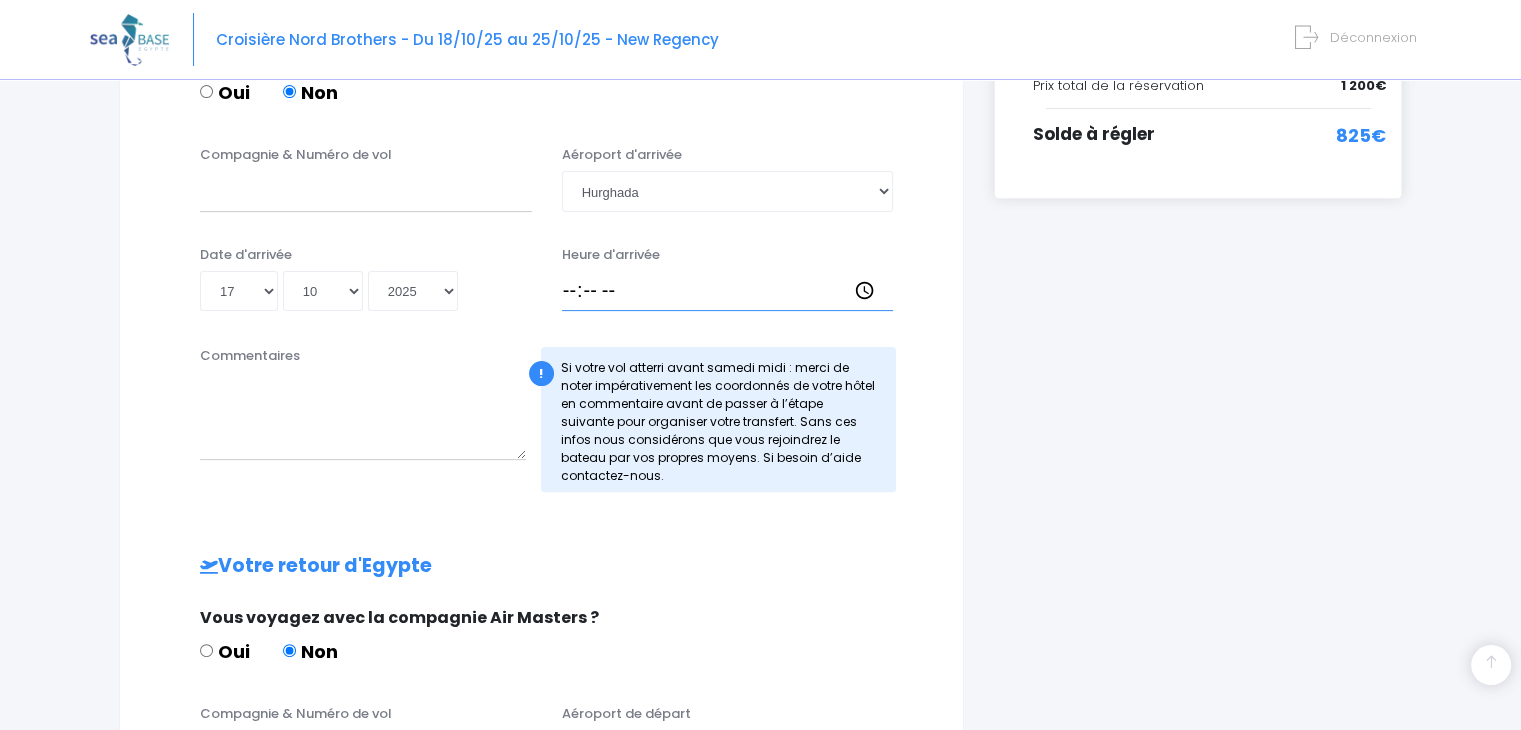 click on "Heure d'arrivée" at bounding box center [728, 291] 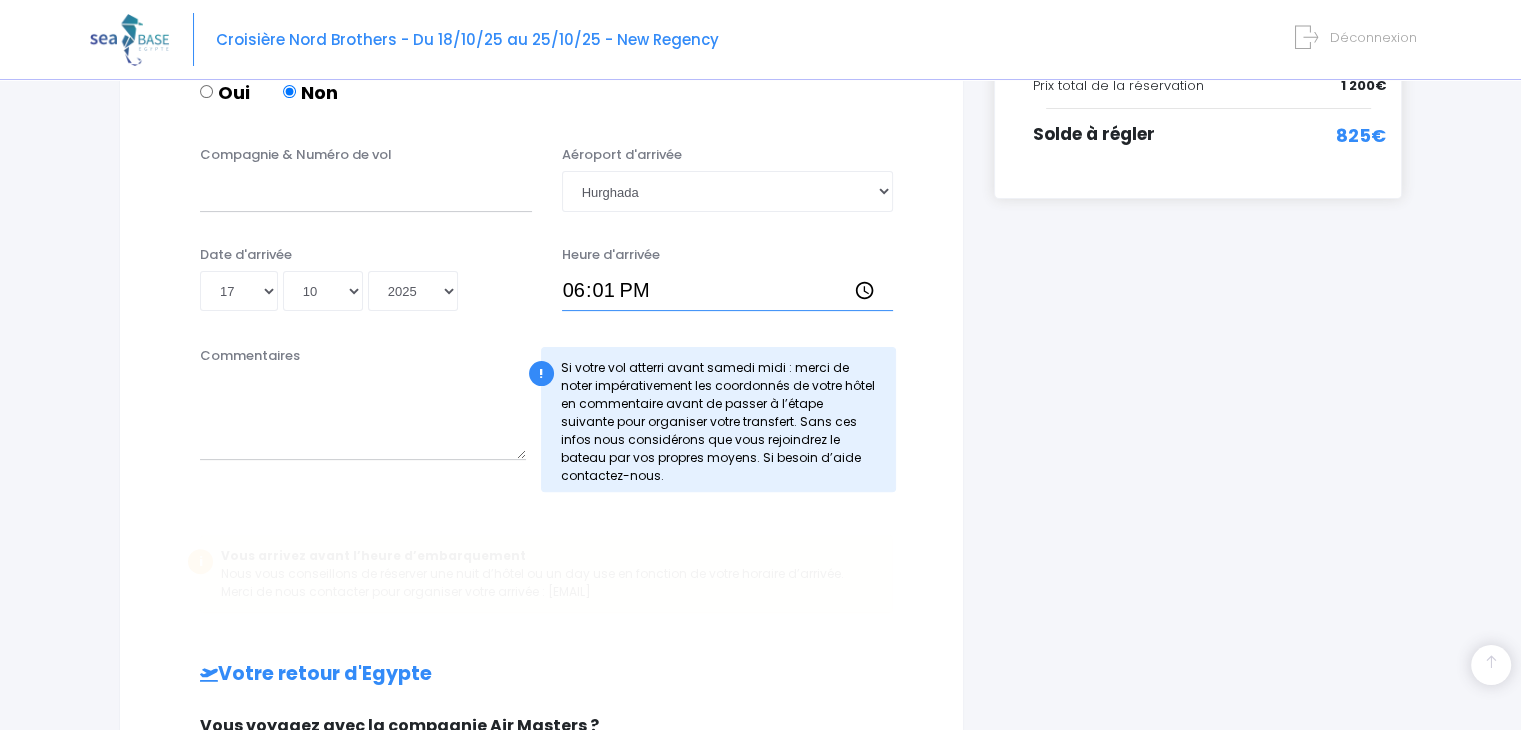 type on "18:15" 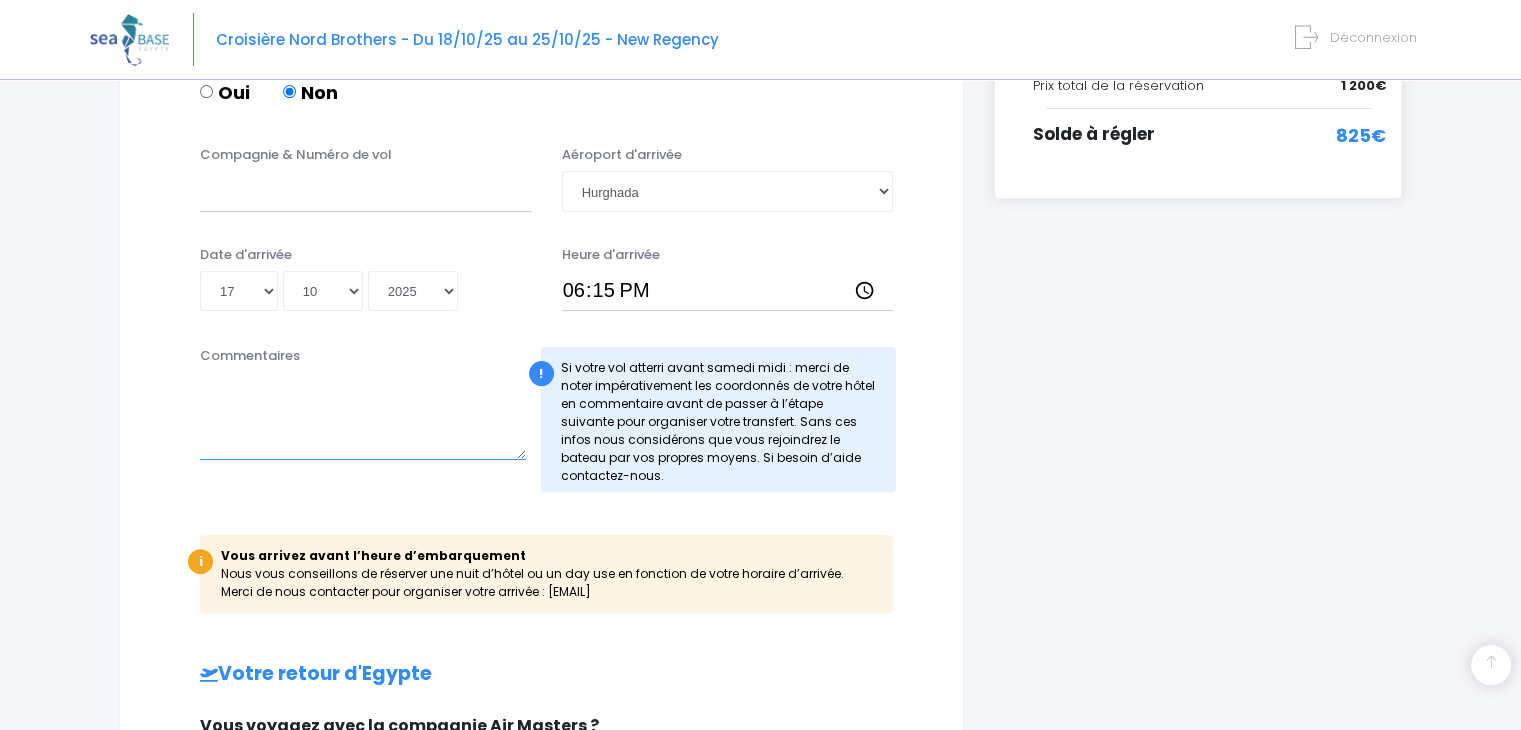 click on "Commentaires" at bounding box center (363, 416) 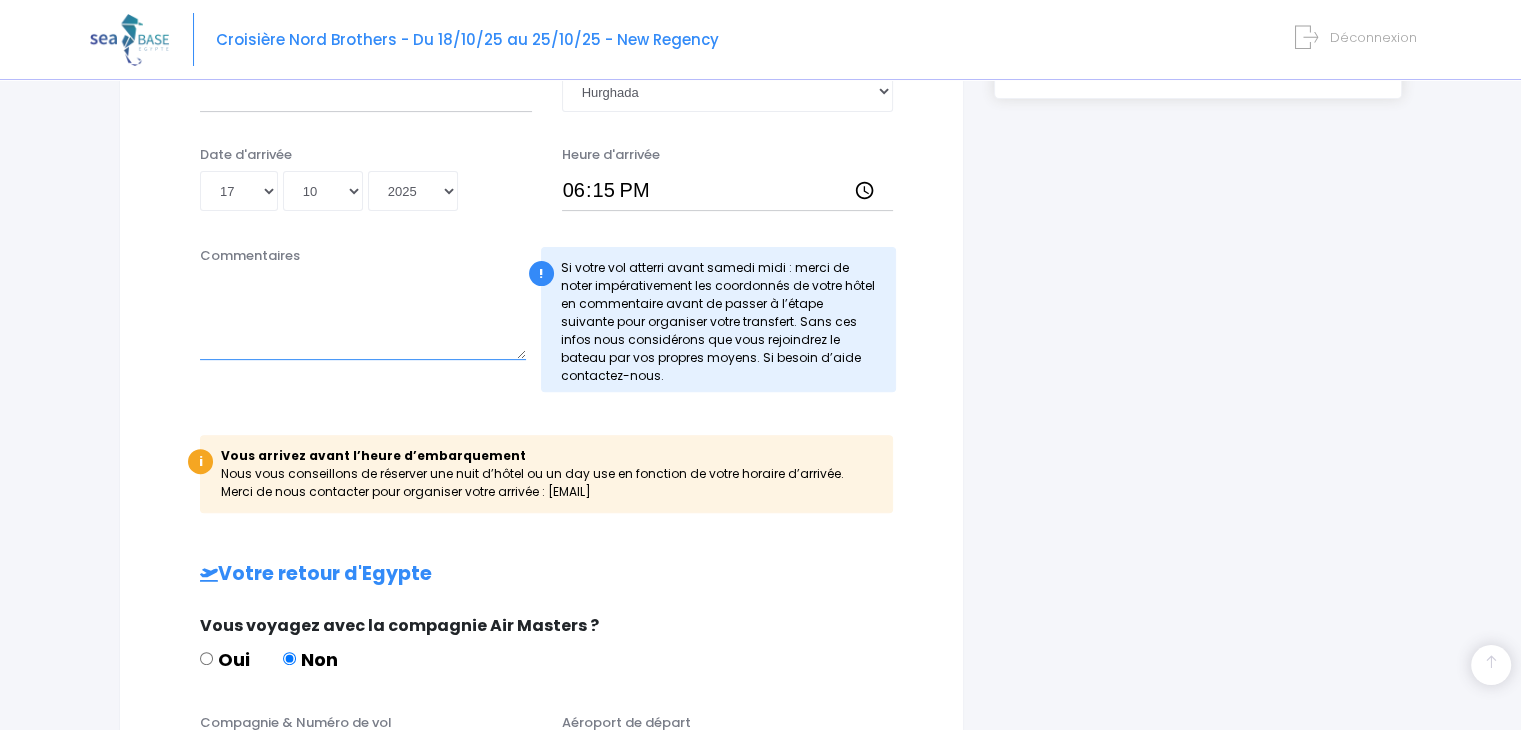 scroll, scrollTop: 500, scrollLeft: 0, axis: vertical 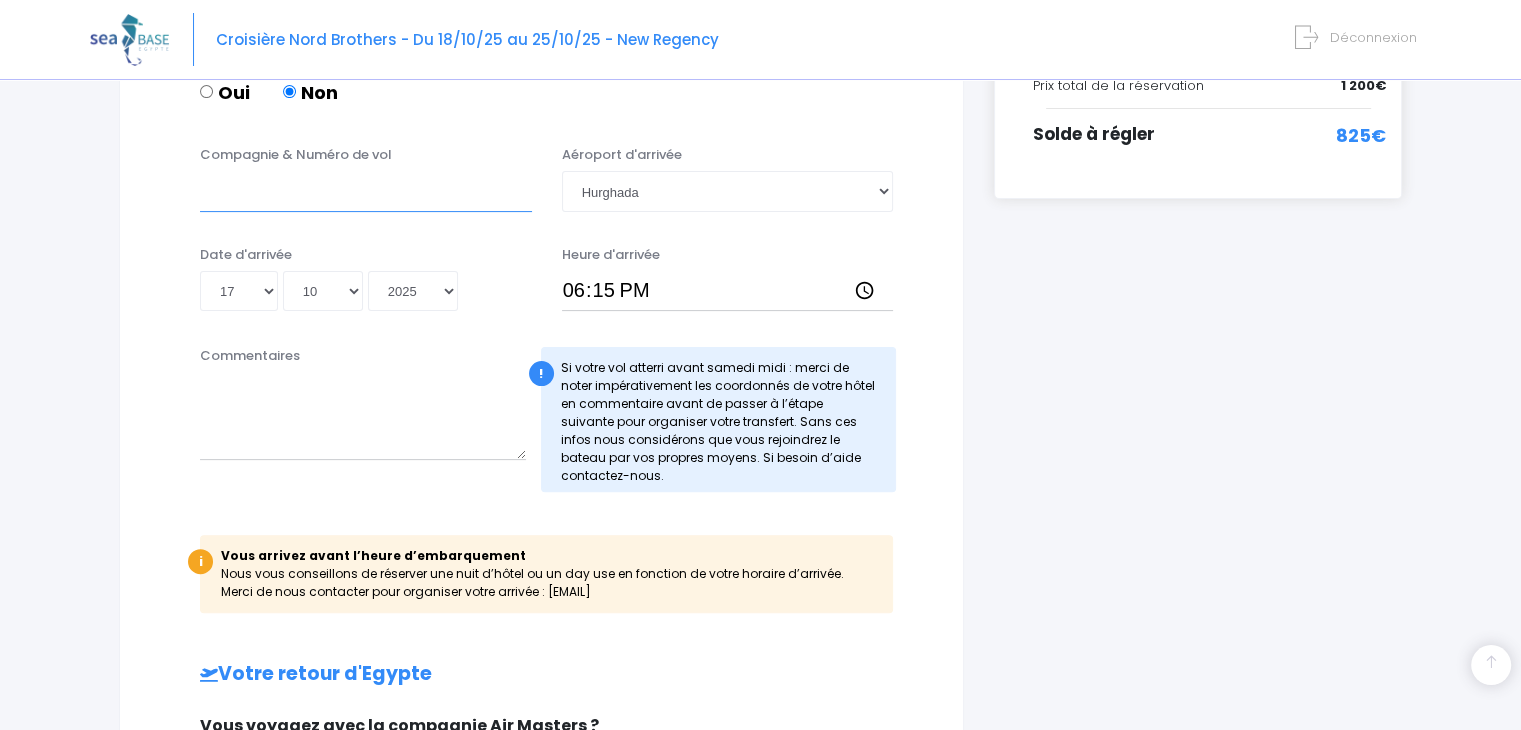 click on "Compagnie & Numéro de vol" at bounding box center [366, 191] 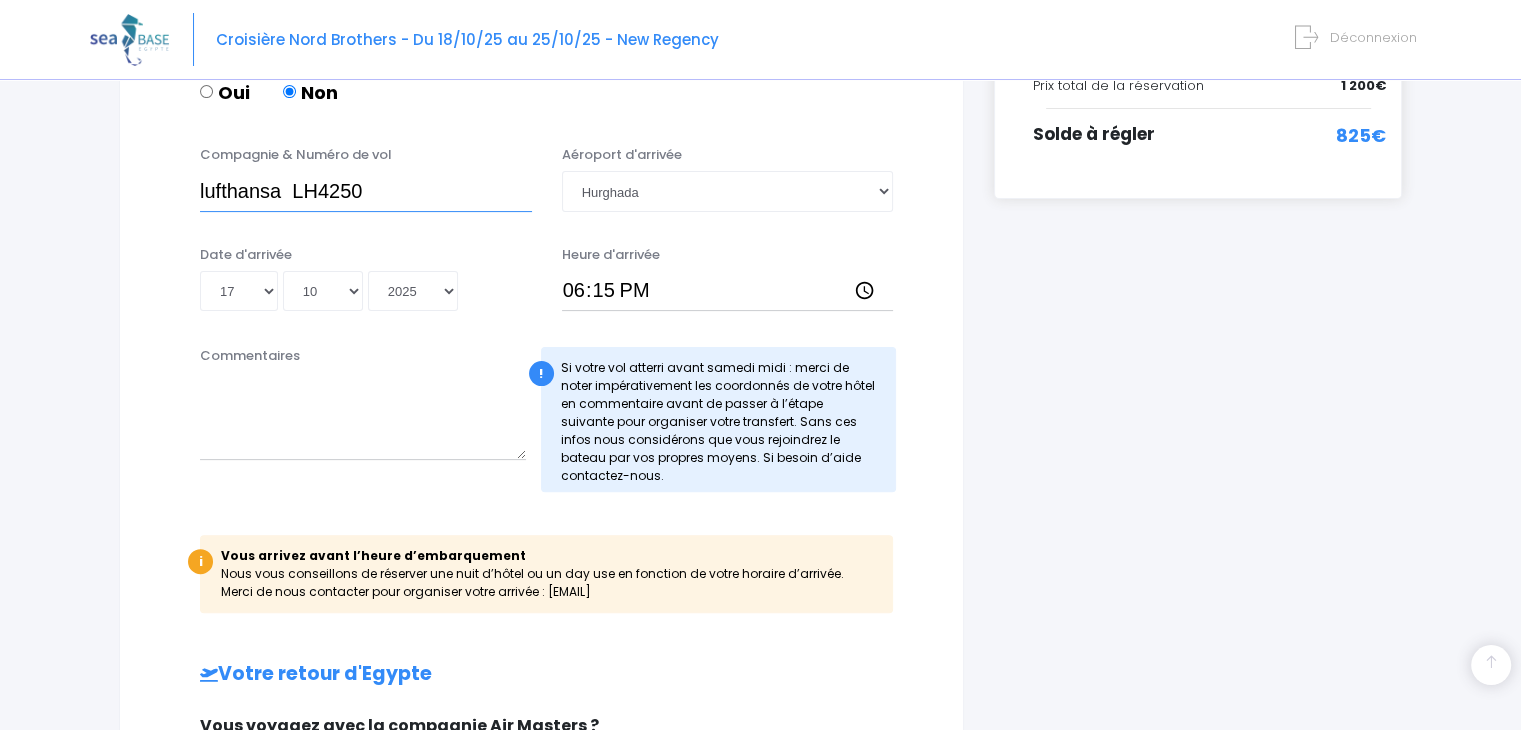 type on "lufthansa  LH4250" 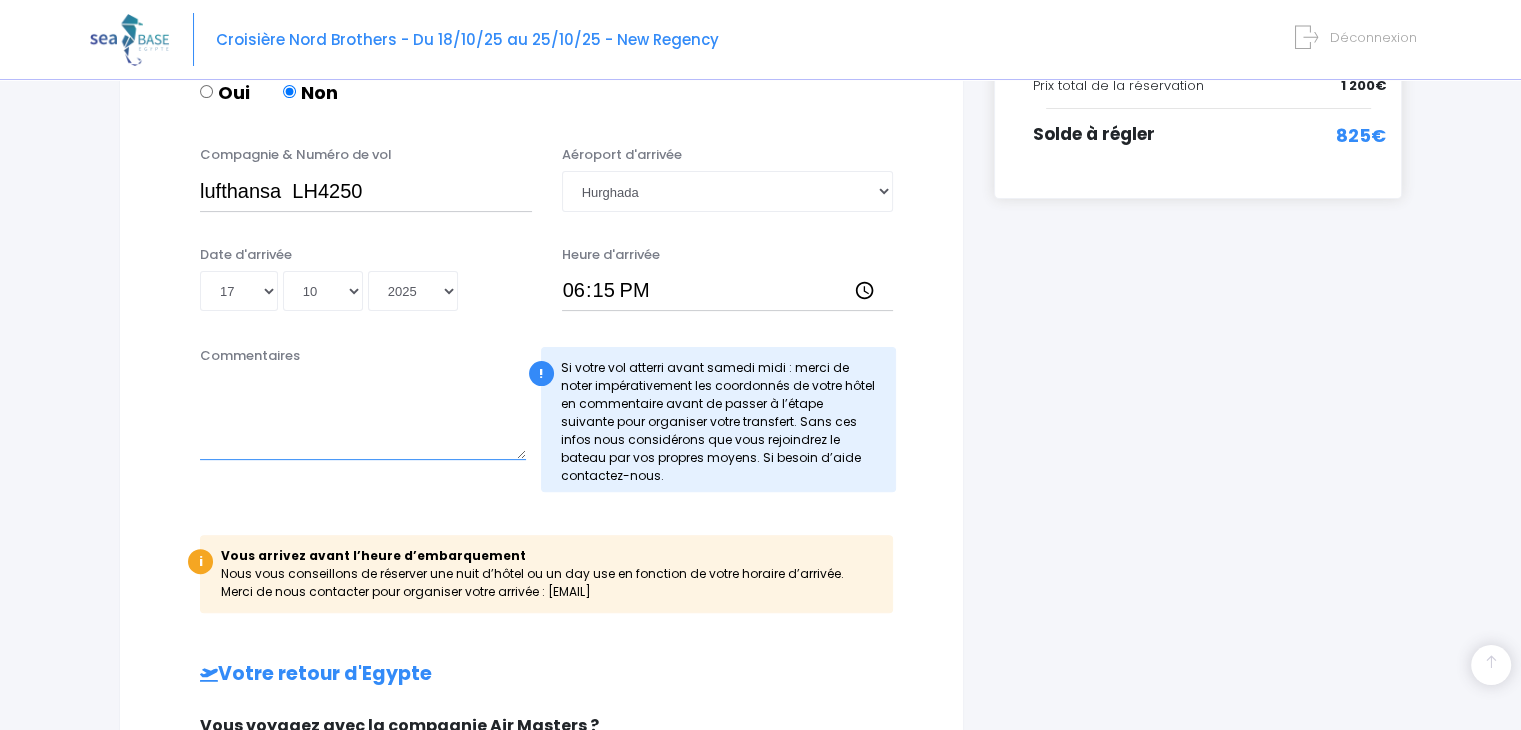 click on "Commentaires" at bounding box center (363, 416) 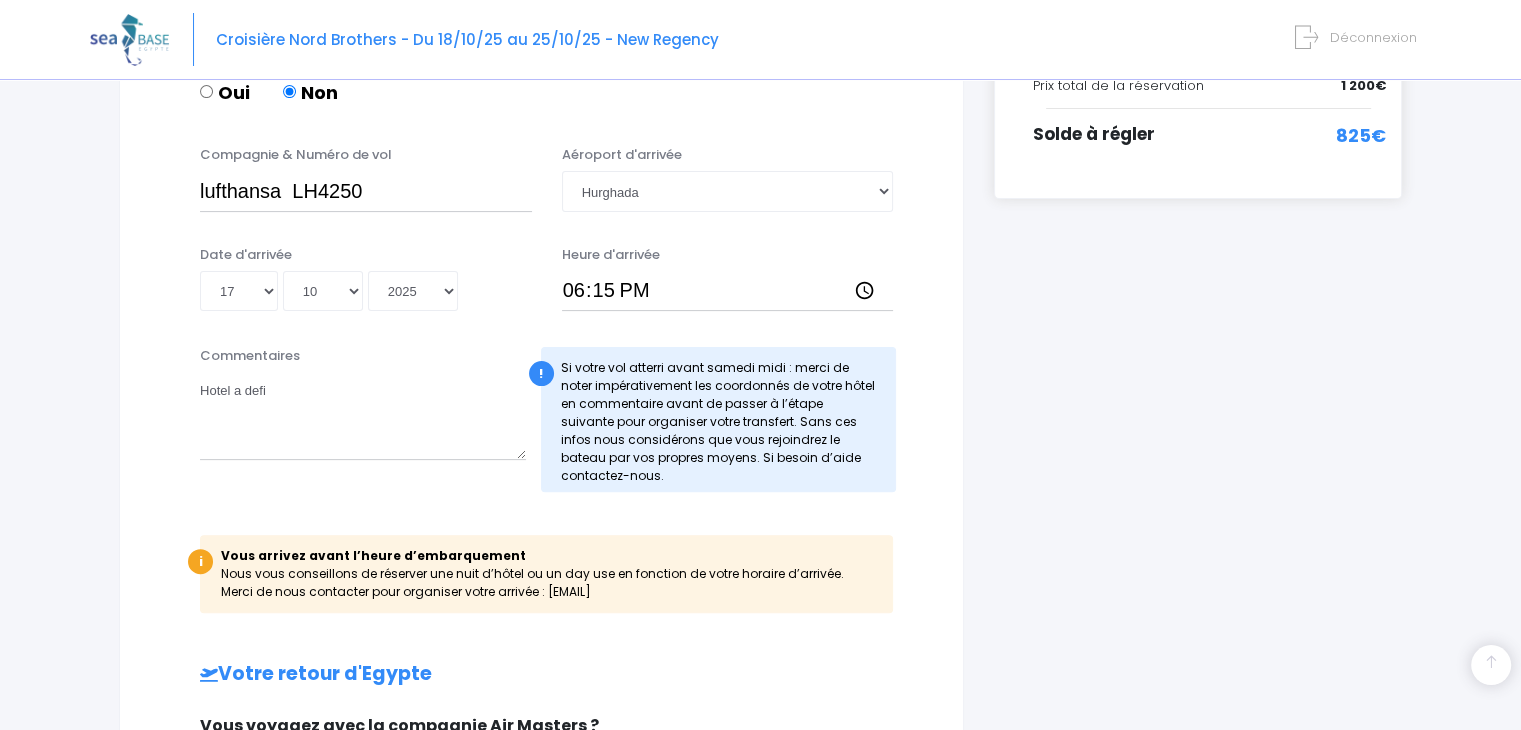 drag, startPoint x: 1136, startPoint y: 350, endPoint x: 1144, endPoint y: 360, distance: 12.806249 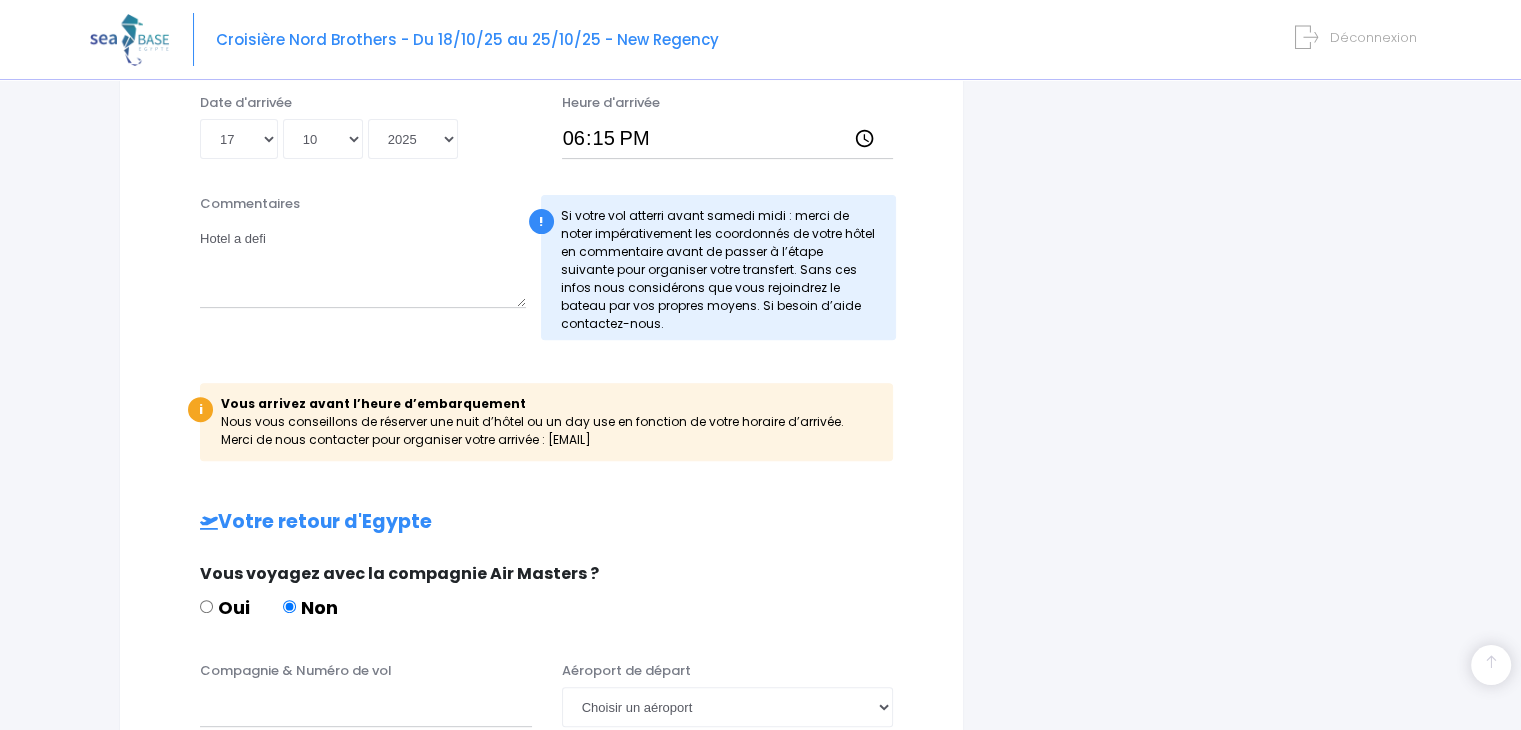 scroll, scrollTop: 533, scrollLeft: 0, axis: vertical 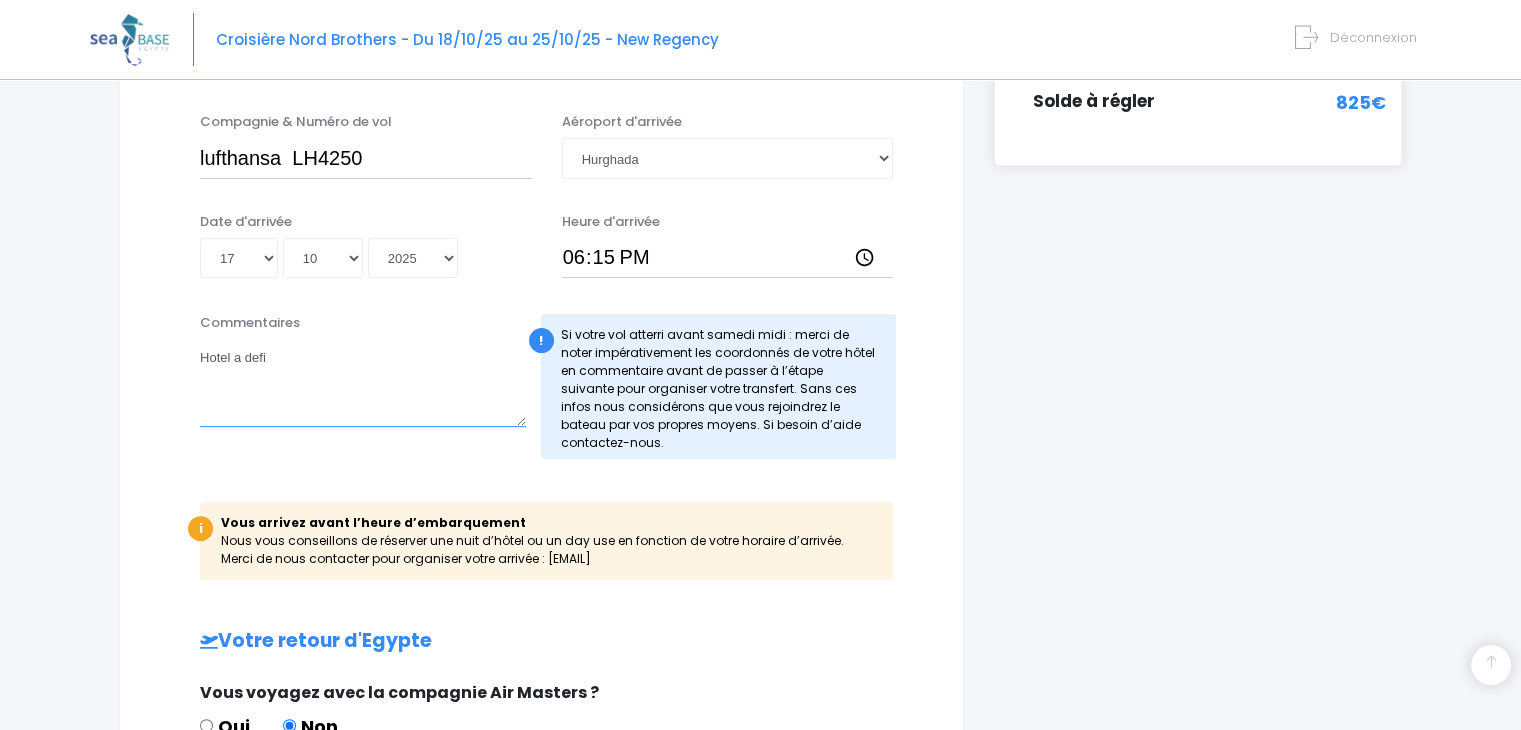 click on "Hotel a defi" at bounding box center (363, 383) 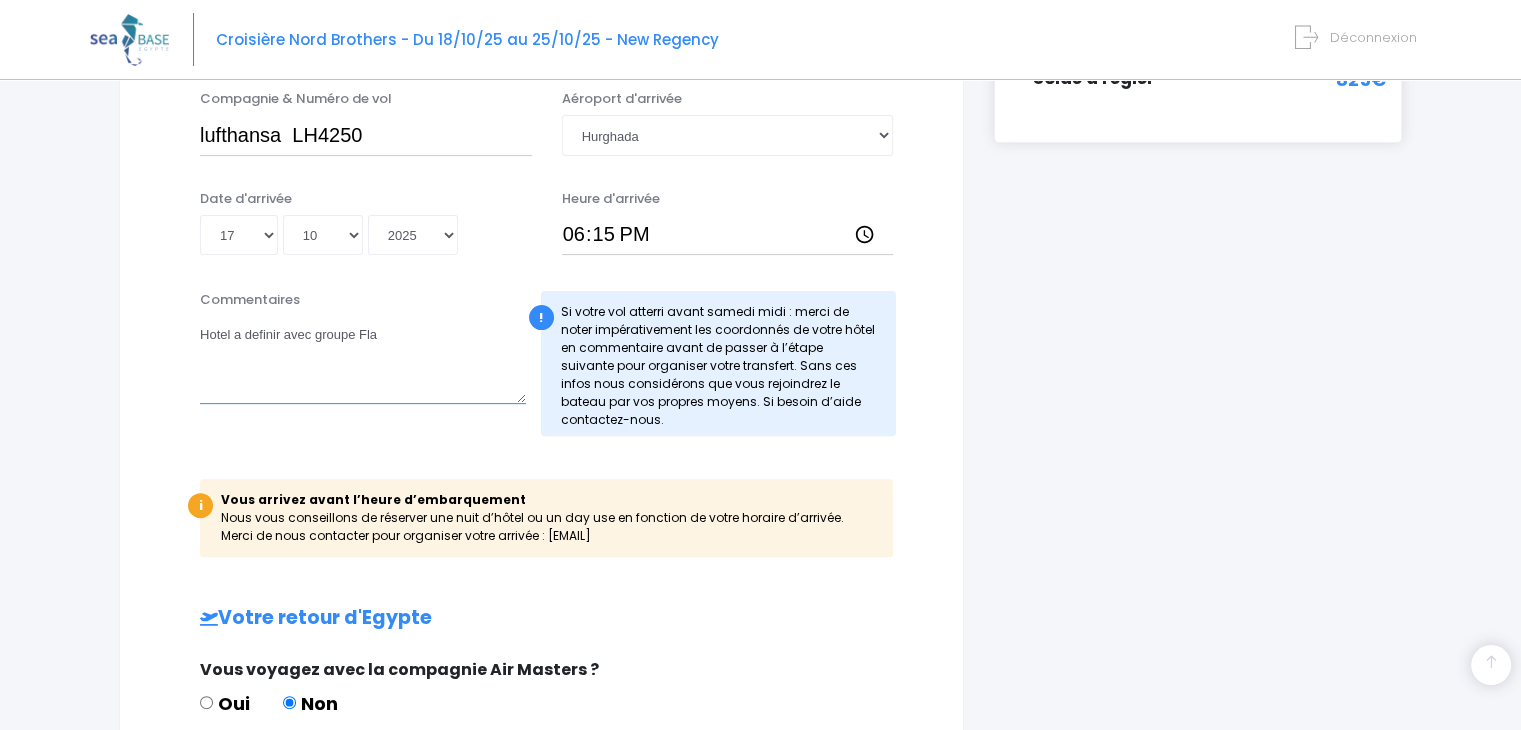 scroll, scrollTop: 483, scrollLeft: 0, axis: vertical 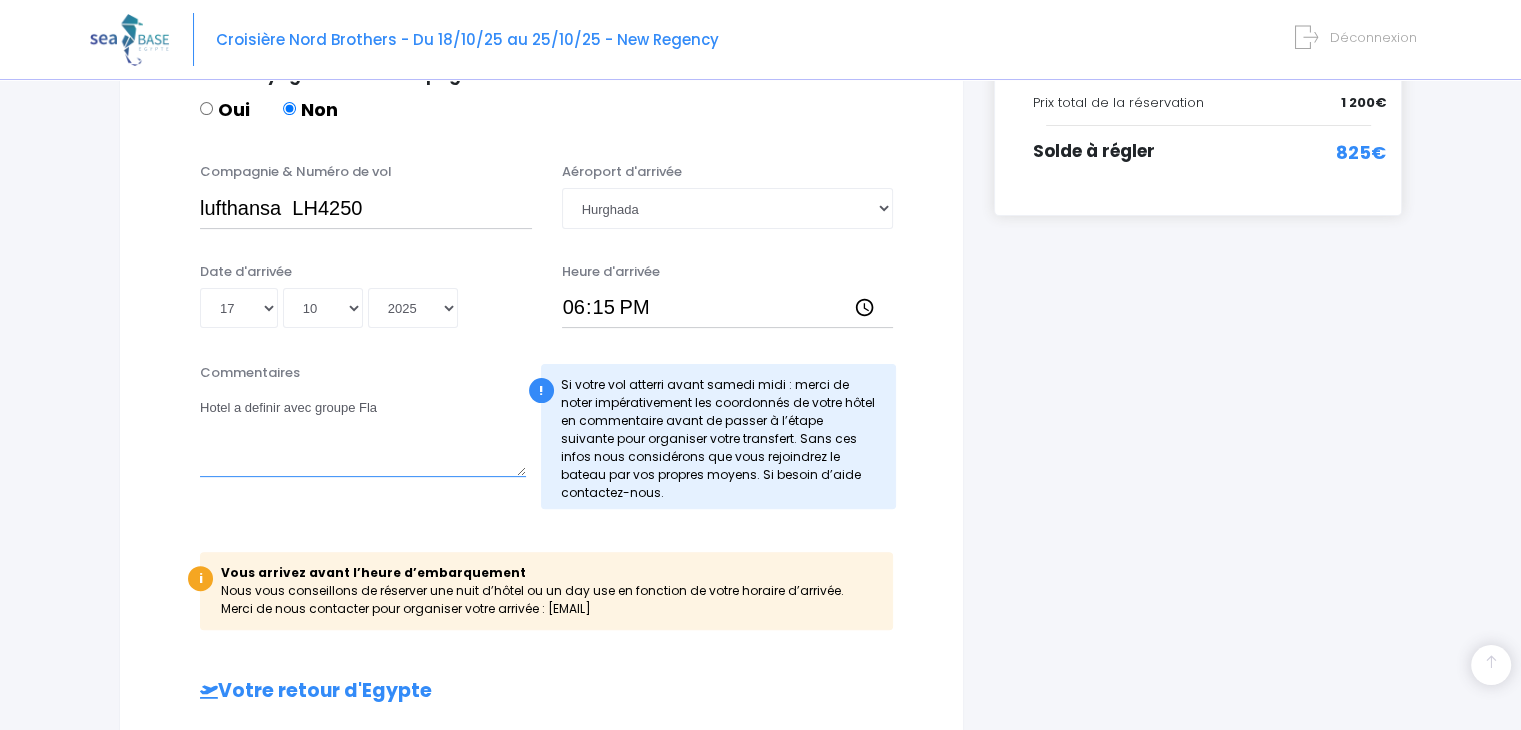drag, startPoint x: 395, startPoint y: 402, endPoint x: 410, endPoint y: 416, distance: 20.518284 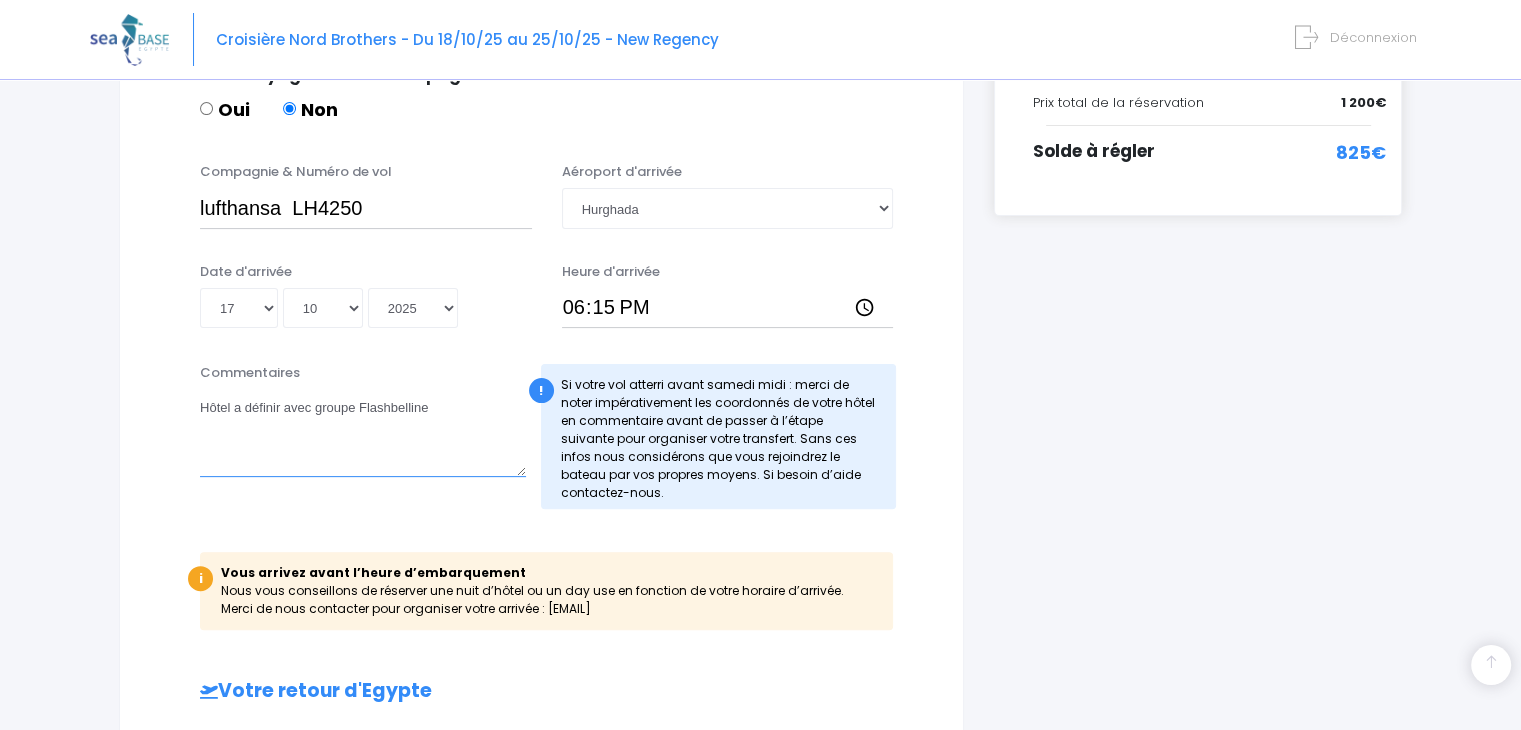click on "Hôtel a définir avec groupe Flashbelline" at bounding box center [363, 433] 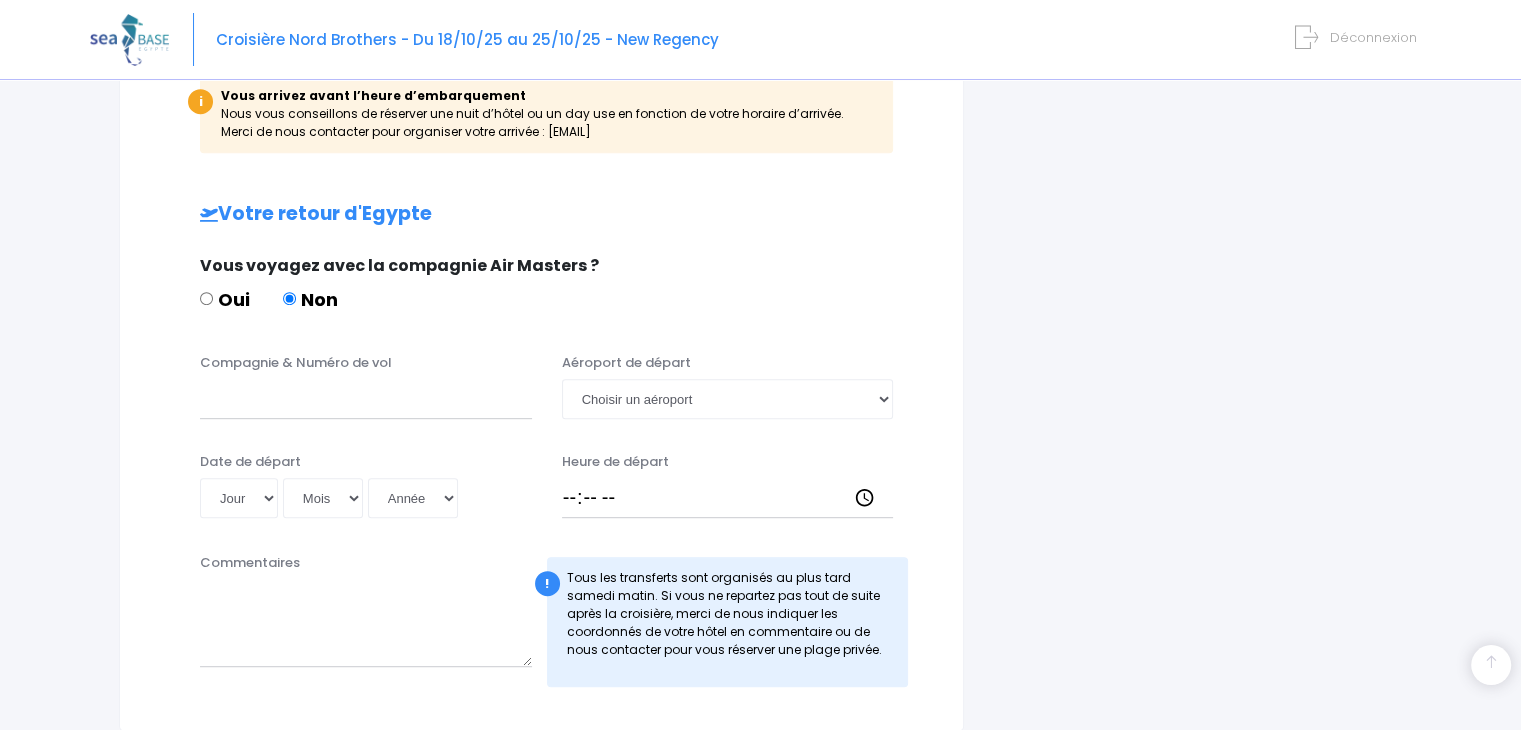 scroll, scrollTop: 983, scrollLeft: 0, axis: vertical 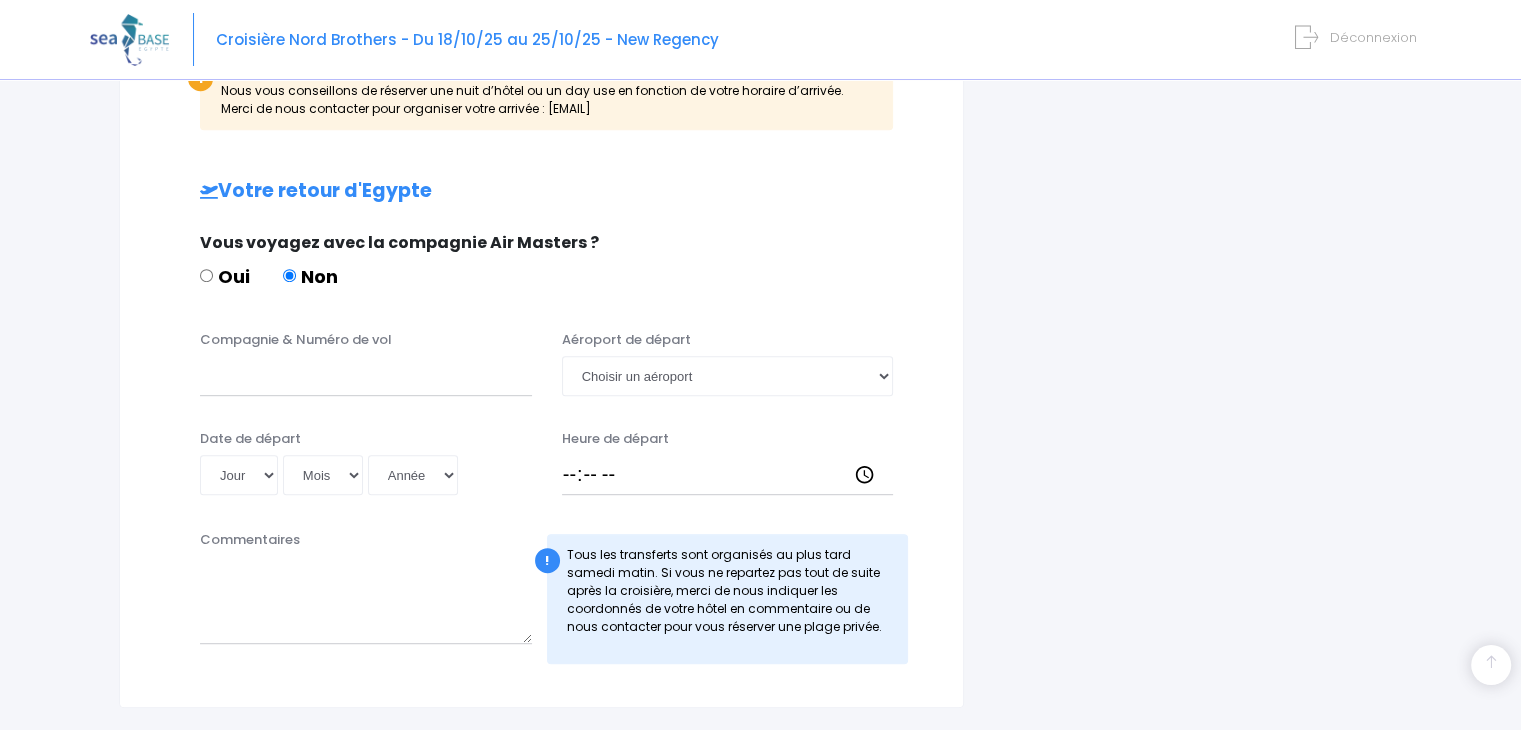 type on "Hôtel a définir avec groupe Flashbelline" 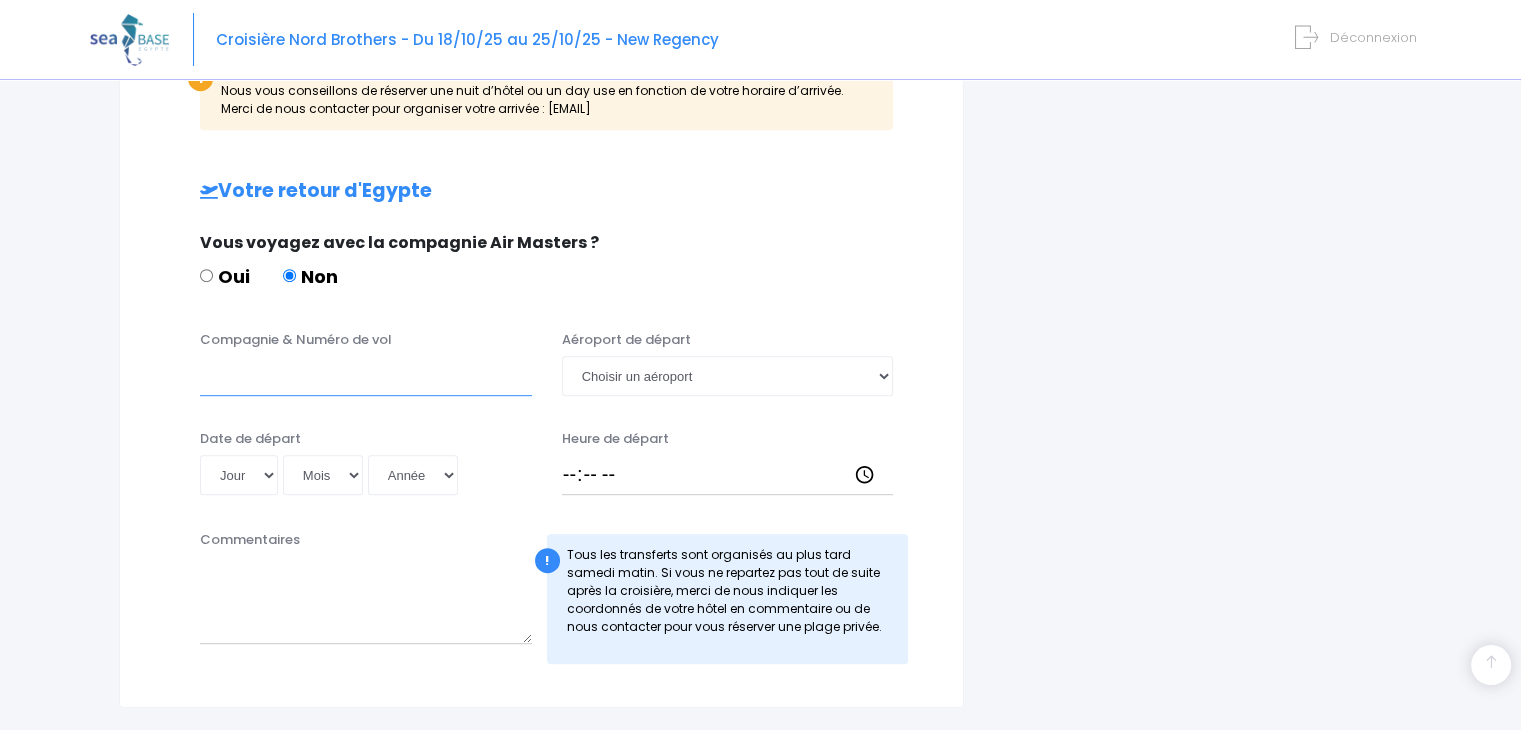 click on "Compagnie & Numéro de vol" at bounding box center [366, 376] 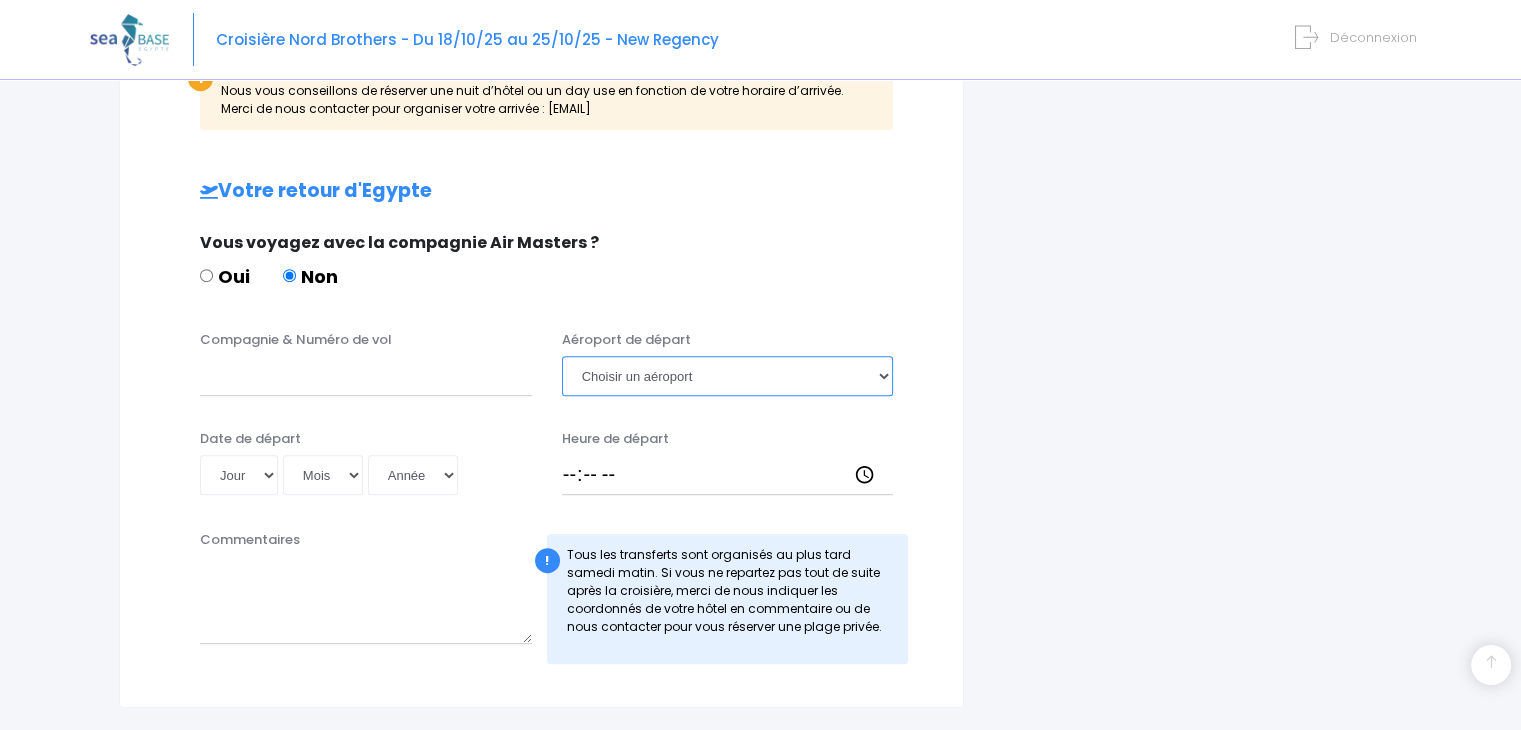 click on "Choisir un aéroport
Hurghada
Marsa Alam" at bounding box center [728, 376] 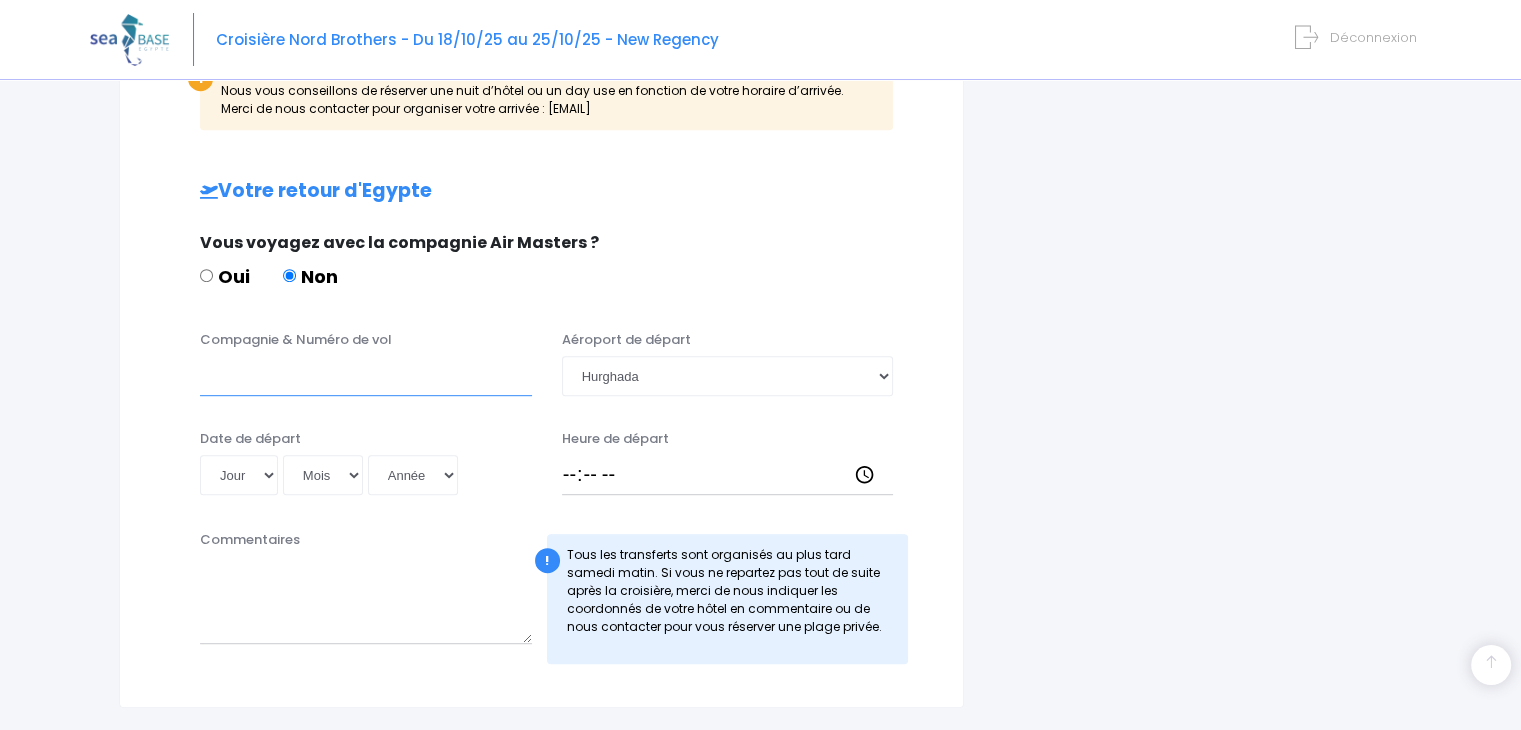 click on "Compagnie & Numéro de vol" at bounding box center (366, 376) 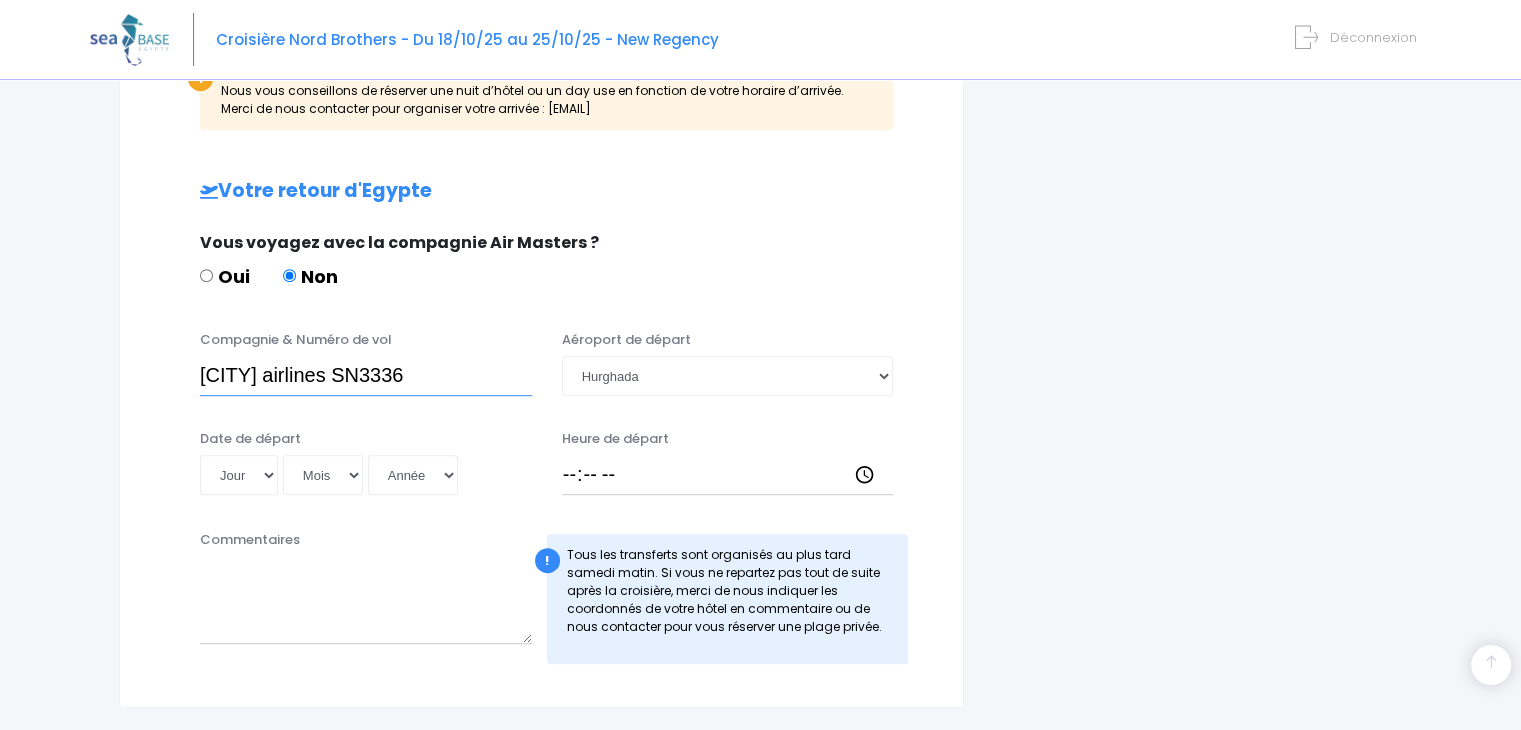 type on "brussels airlines SN3336" 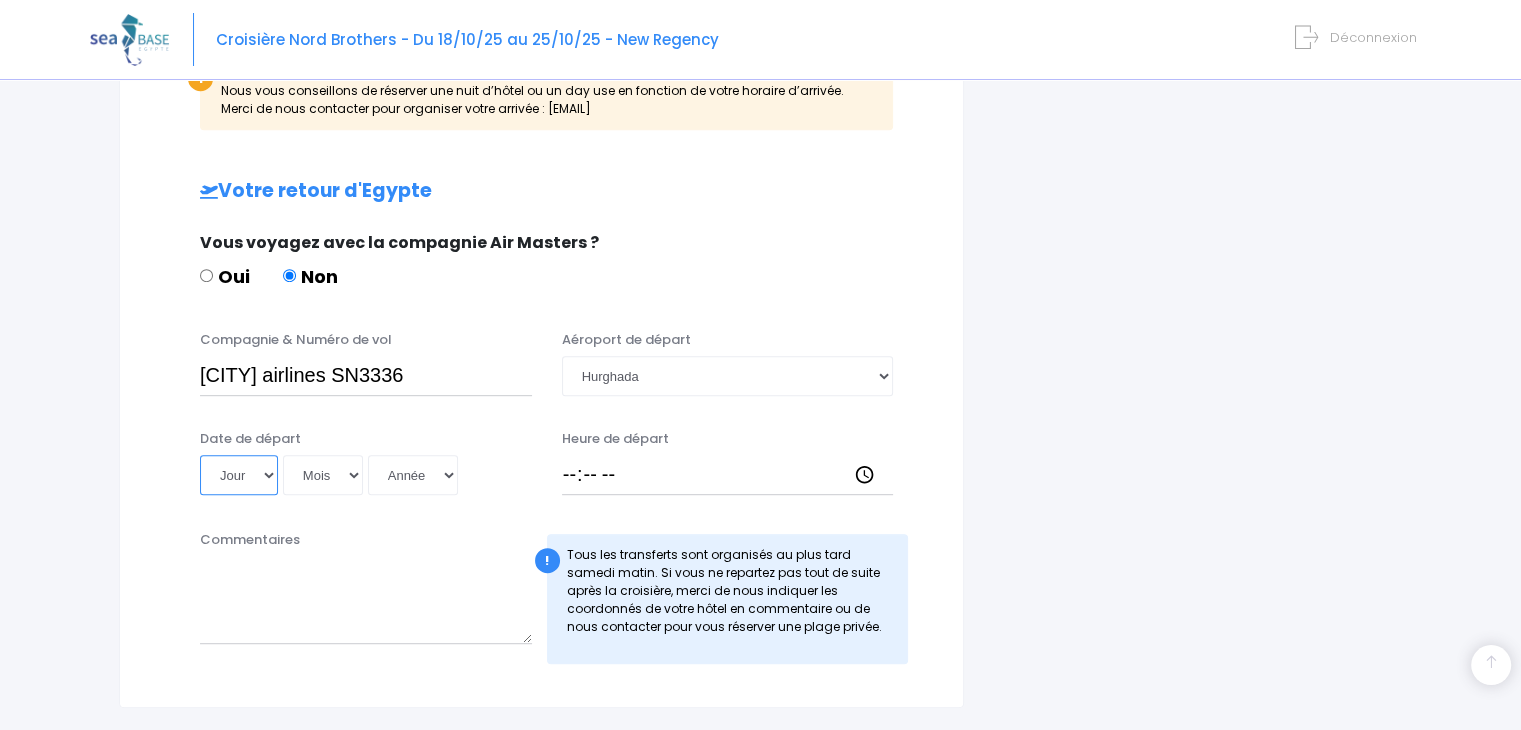 click on "Jour 01 02 03 04 05 06 07 08 09 10 11 12 13 14 15 16 17 18 19 20 21 22 23 24 25 26 27 28 29 30 31" at bounding box center [239, 475] 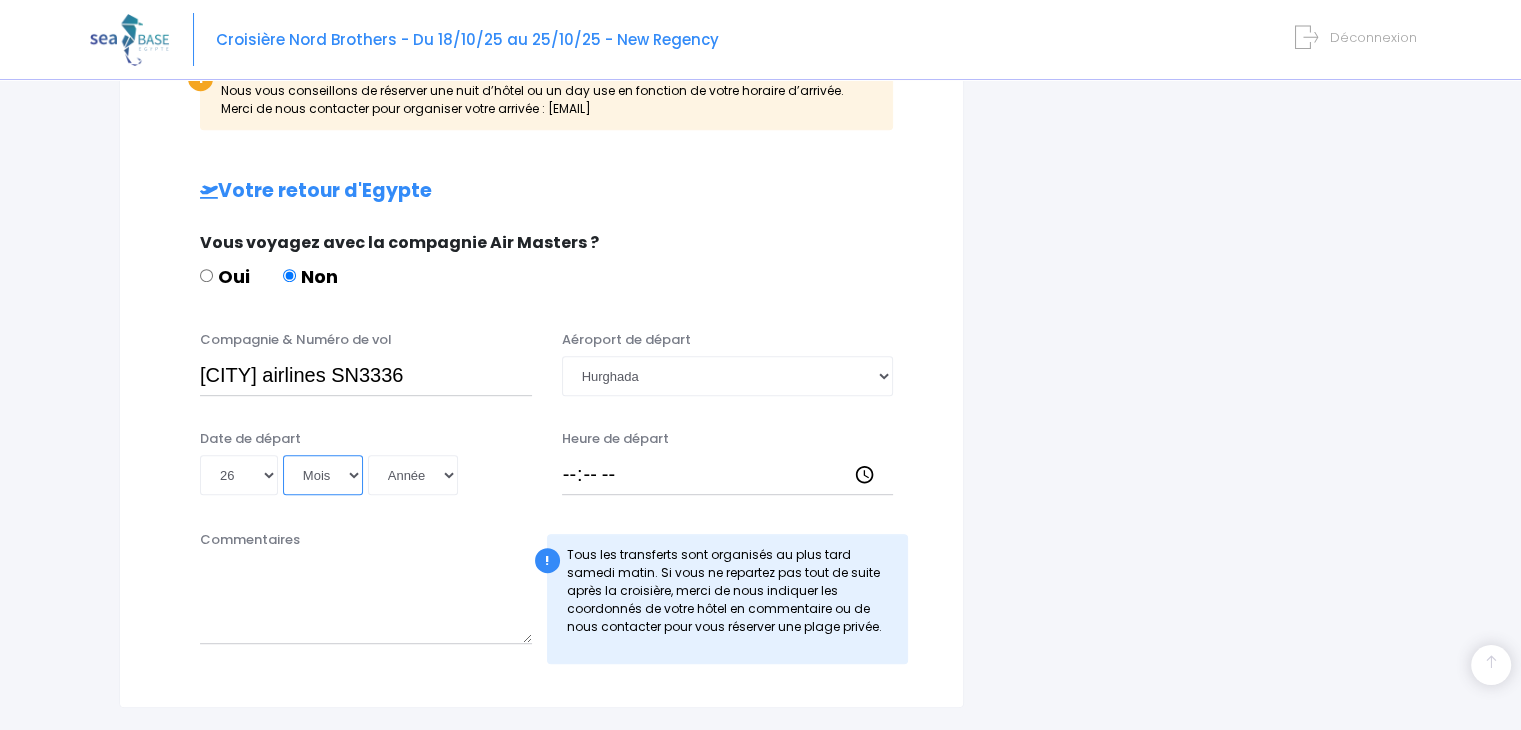click on "Mois 01 02 03 04 05 06 07 08 09 10 11 12" at bounding box center [323, 475] 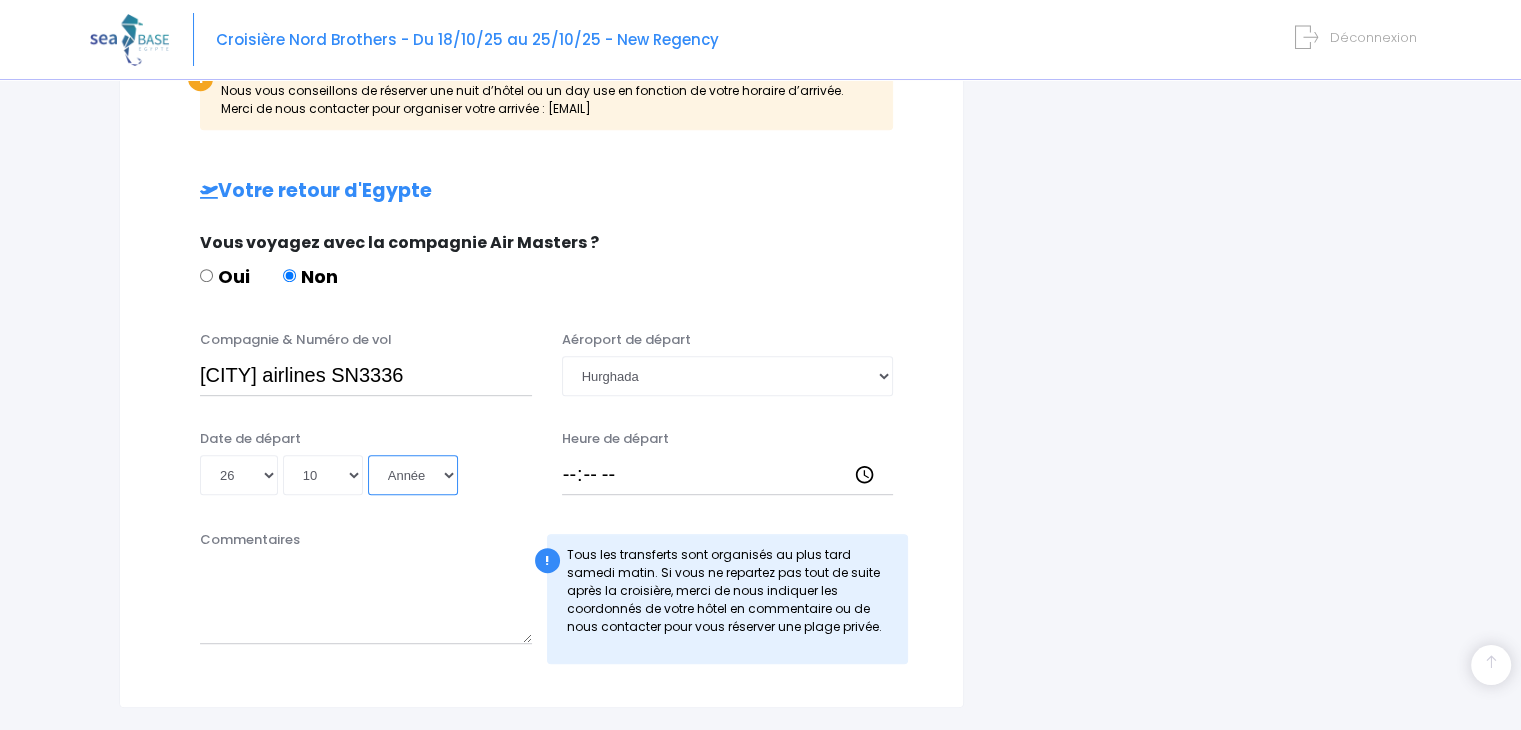click on "Année 2045 2044 2043 2042 2041 2040 2039 2038 2037 2036 2035 2034 2033 2032 2031 2030 2029 2028 2027 2026 2025 2024 2023 2022 2021 2020 2019 2018 2017 2016 2015 2014 2013 2012 2011 2010 2009 2008 2007 2006 2005 2004 2003 2002 2001 2000 1999 1998 1997 1996 1995 1994 1993 1992 1991 1990 1989 1988 1987 1986 1985 1984 1983 1982 1981 1980 1979 1978 1977 1976 1975 1974 1973 1972 1971 1970 1969 1968 1967 1966 1965 1964 1963 1962 1961 1960 1959 1958 1957 1956 1955 1954 1953 1952 1951 1950 1949 1948 1947 1946 1945 1944 1943 1942 1941 1940 1939 1938 1937 1936 1935 1934 1933 1932 1931 1930 1929 1928 1927 1926 1925 1924 1923 1922 1921 1920 1919 1918 1917 1916 1915 1914 1913 1912 1911 1910 1909 1908 1907 1906 1905 1904 1903 1902 1901 1900" at bounding box center (413, 475) 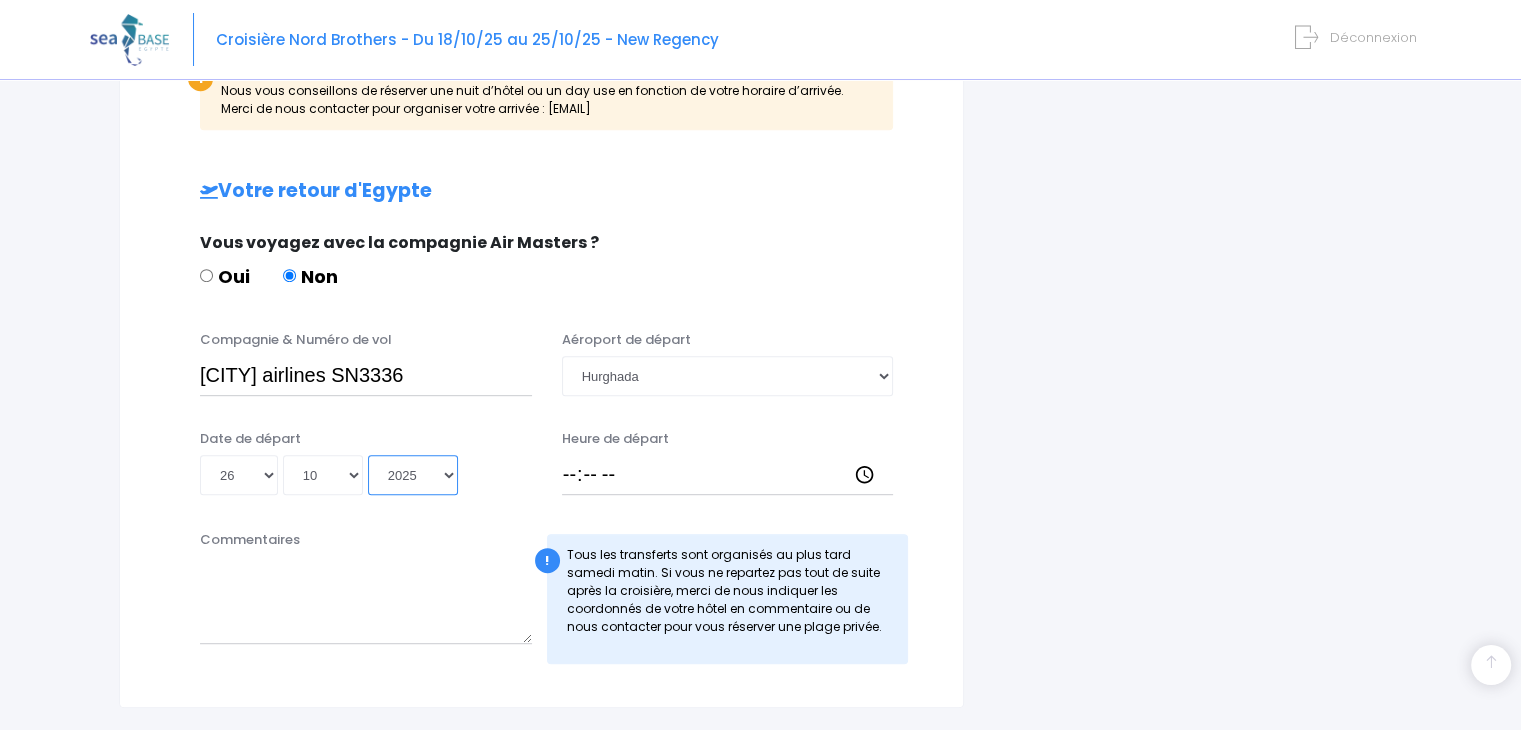 click on "Année 2045 2044 2043 2042 2041 2040 2039 2038 2037 2036 2035 2034 2033 2032 2031 2030 2029 2028 2027 2026 2025 2024 2023 2022 2021 2020 2019 2018 2017 2016 2015 2014 2013 2012 2011 2010 2009 2008 2007 2006 2005 2004 2003 2002 2001 2000 1999 1998 1997 1996 1995 1994 1993 1992 1991 1990 1989 1988 1987 1986 1985 1984 1983 1982 1981 1980 1979 1978 1977 1976 1975 1974 1973 1972 1971 1970 1969 1968 1967 1966 1965 1964 1963 1962 1961 1960 1959 1958 1957 1956 1955 1954 1953 1952 1951 1950 1949 1948 1947 1946 1945 1944 1943 1942 1941 1940 1939 1938 1937 1936 1935 1934 1933 1932 1931 1930 1929 1928 1927 1926 1925 1924 1923 1922 1921 1920 1919 1918 1917 1916 1915 1914 1913 1912 1911 1910 1909 1908 1907 1906 1905 1904 1903 1902 1901 1900" at bounding box center [413, 475] 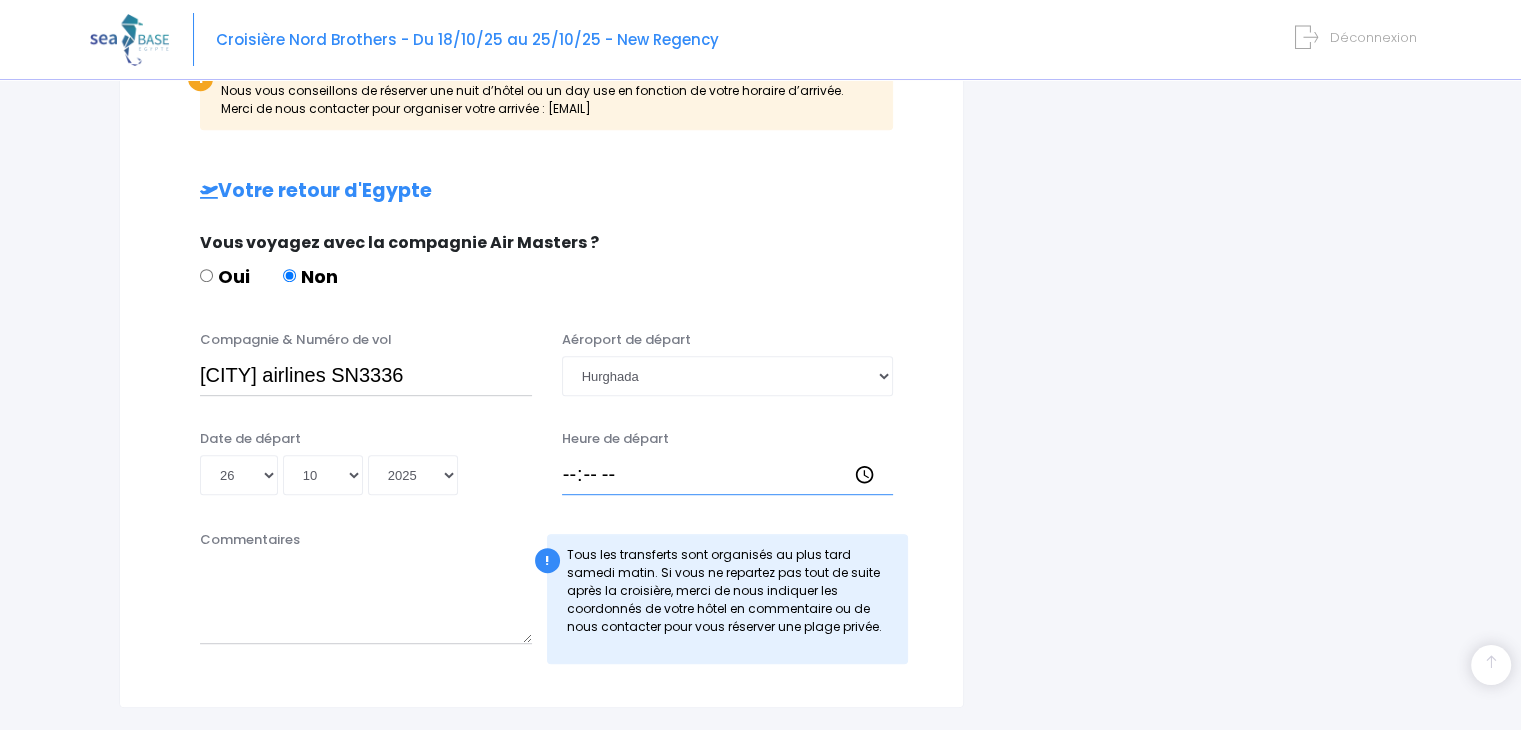 click on "Heure de départ" at bounding box center (728, 475) 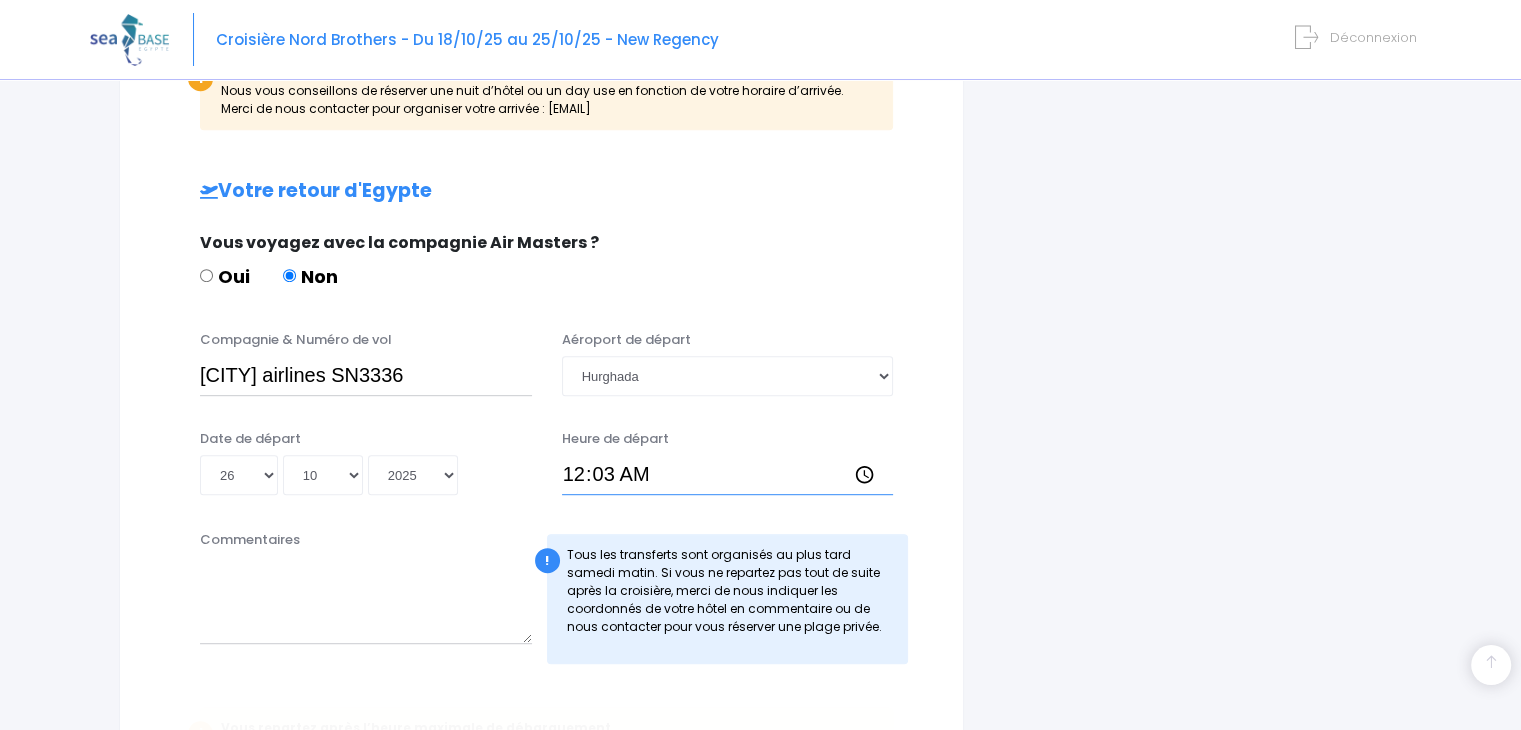 type on "00:35" 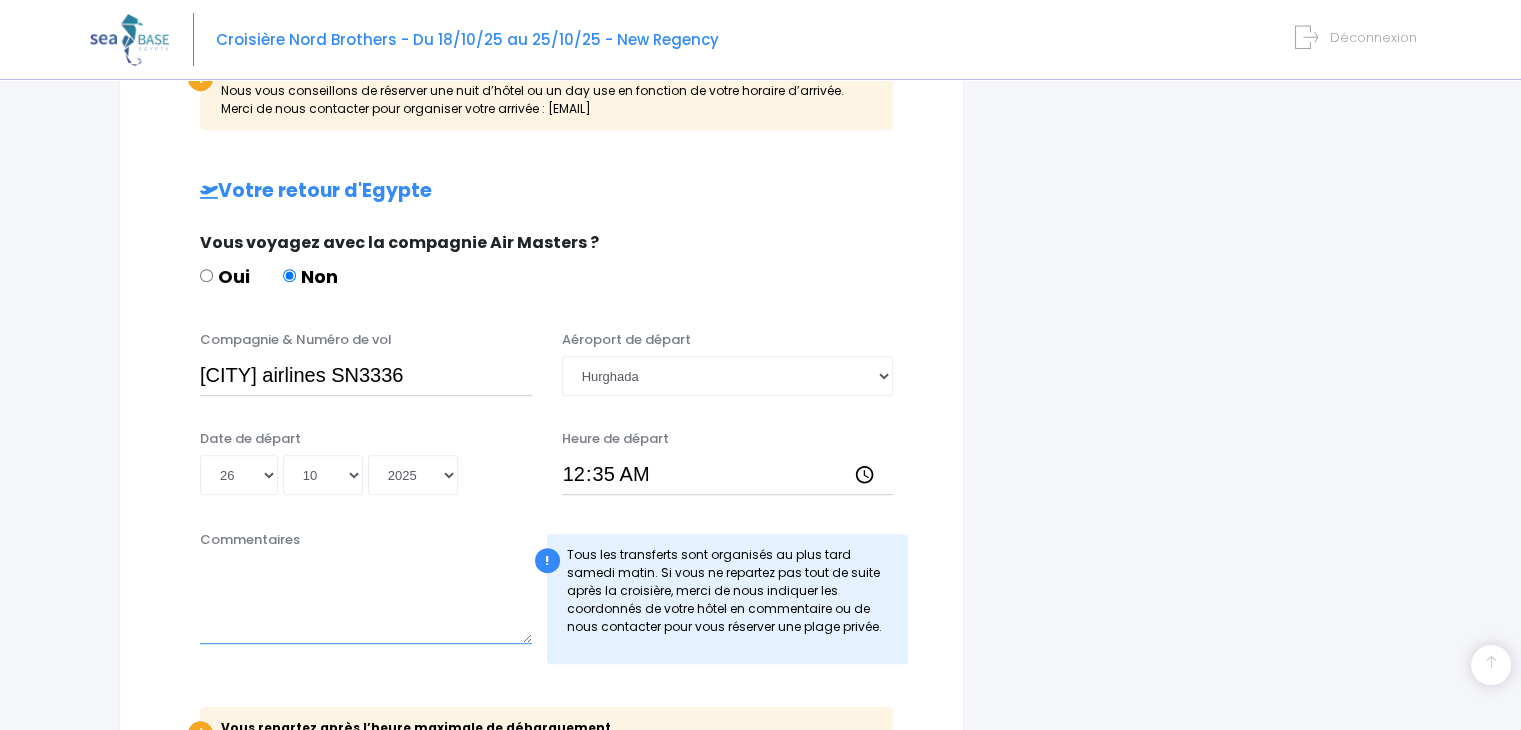 click on "Commentaires" at bounding box center (366, 600) 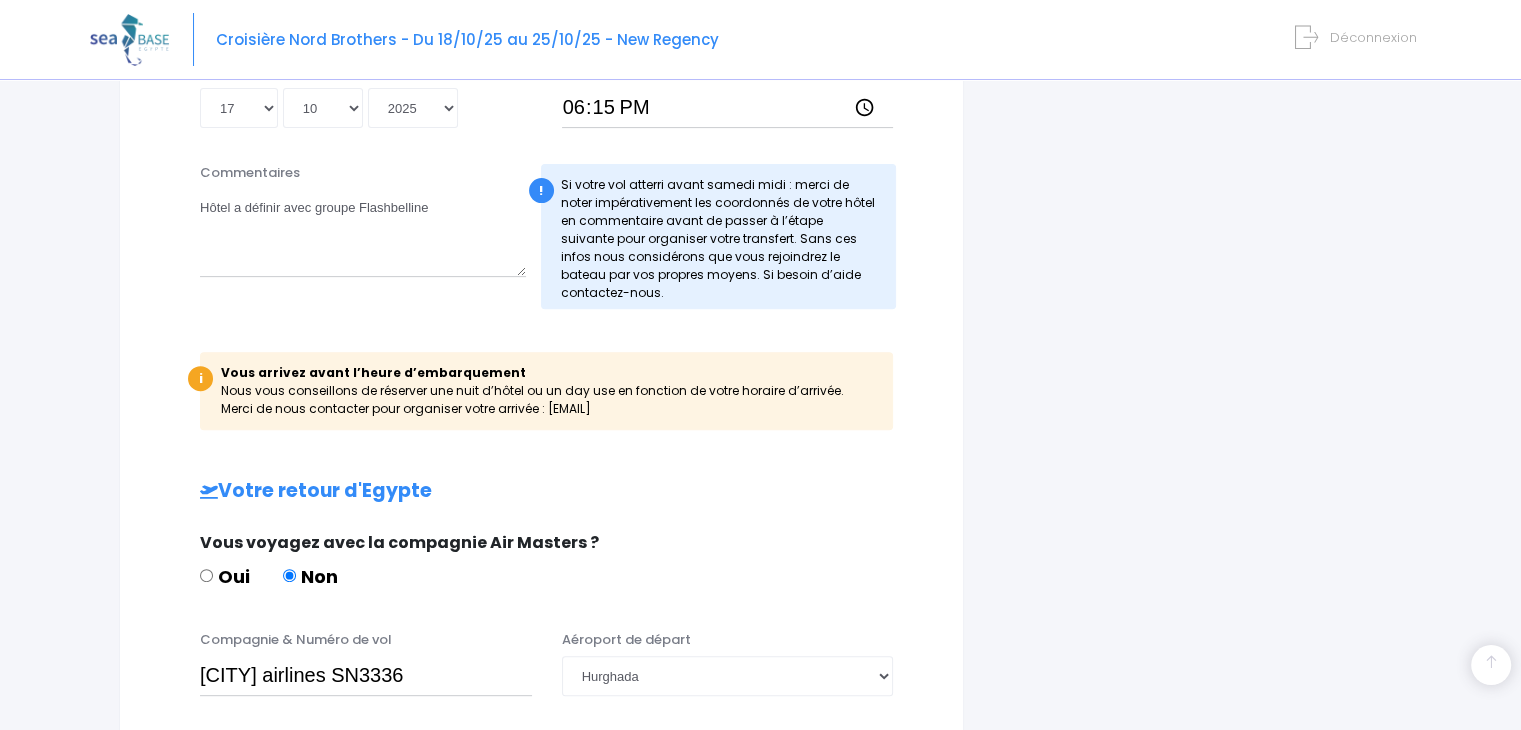 scroll, scrollTop: 583, scrollLeft: 0, axis: vertical 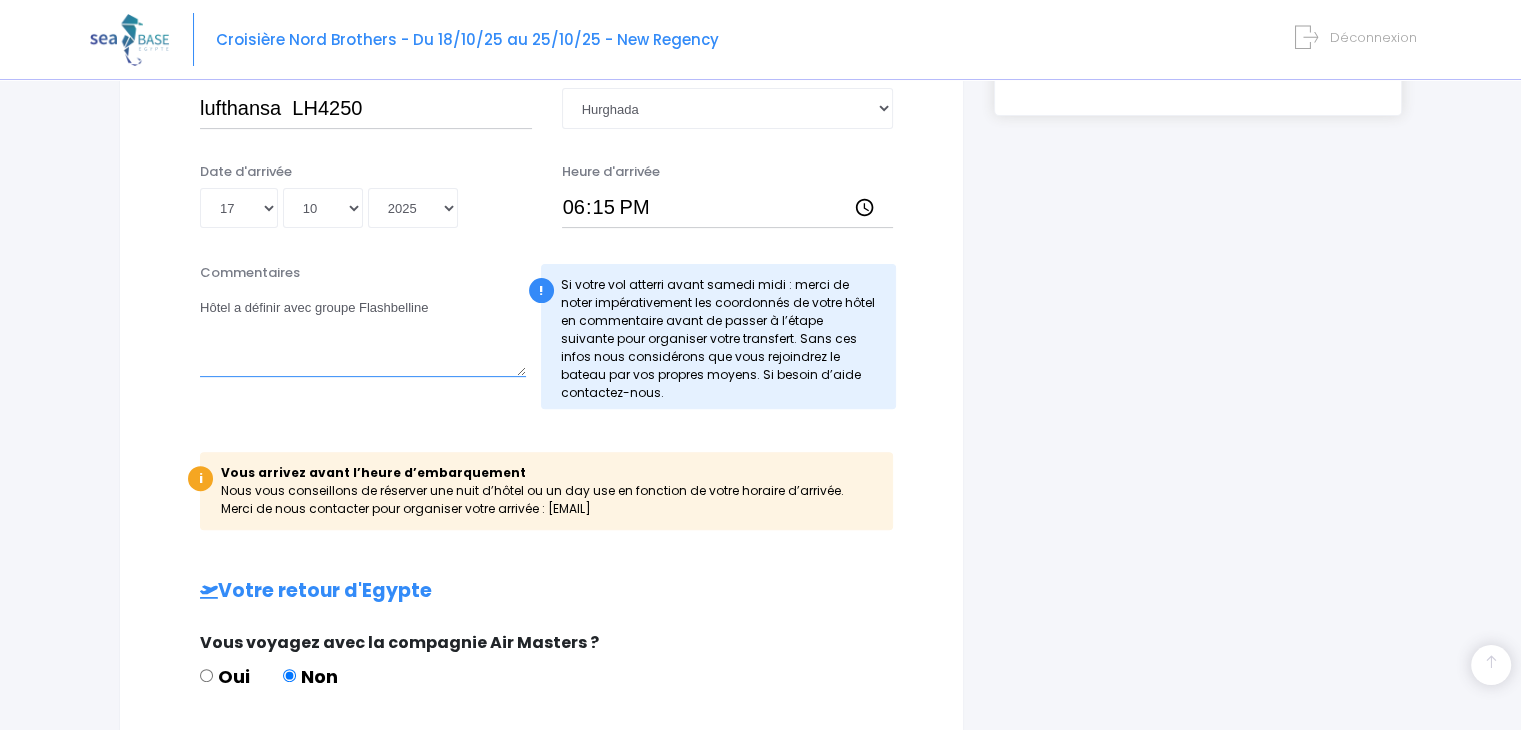 drag, startPoint x: 431, startPoint y: 310, endPoint x: 164, endPoint y: 256, distance: 272.40594 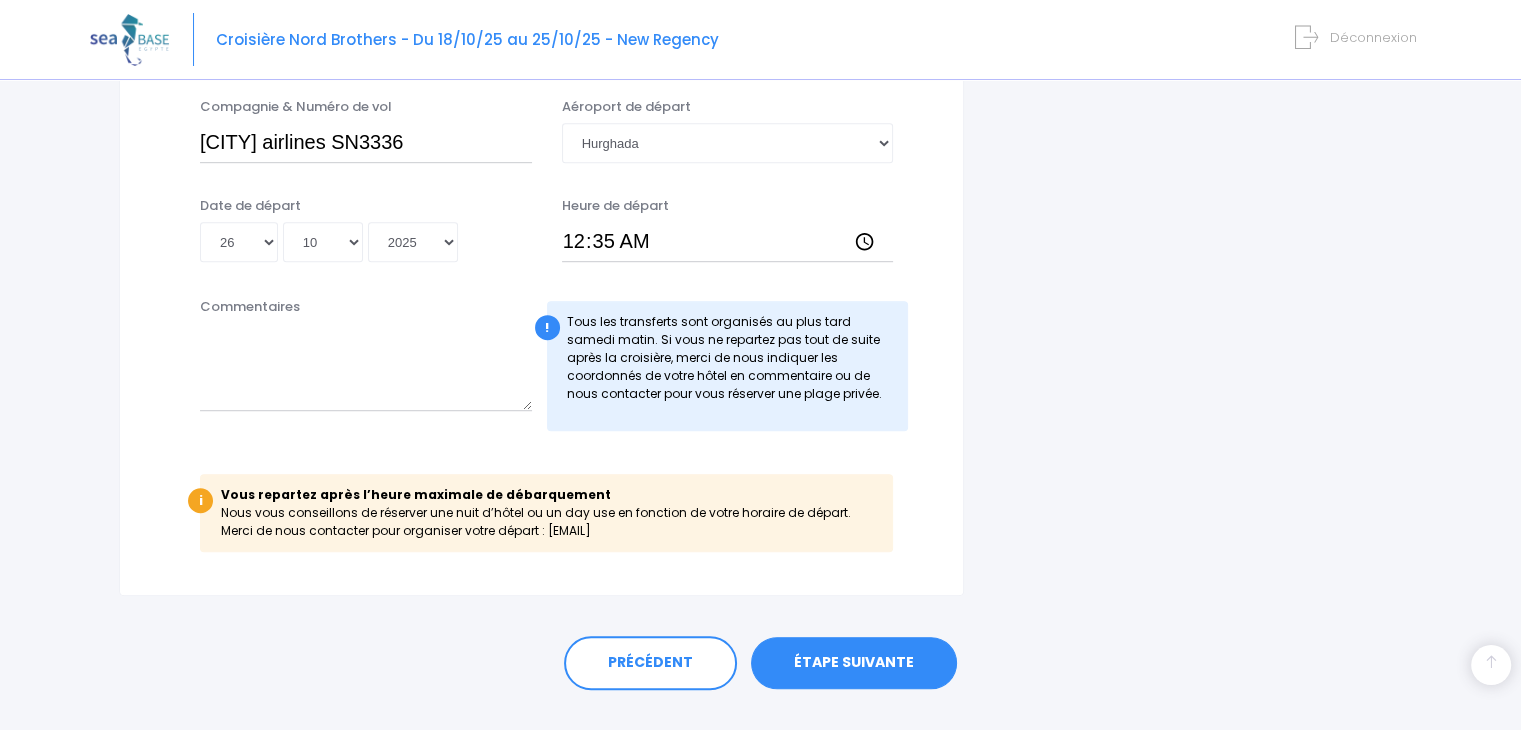 scroll, scrollTop: 1254, scrollLeft: 0, axis: vertical 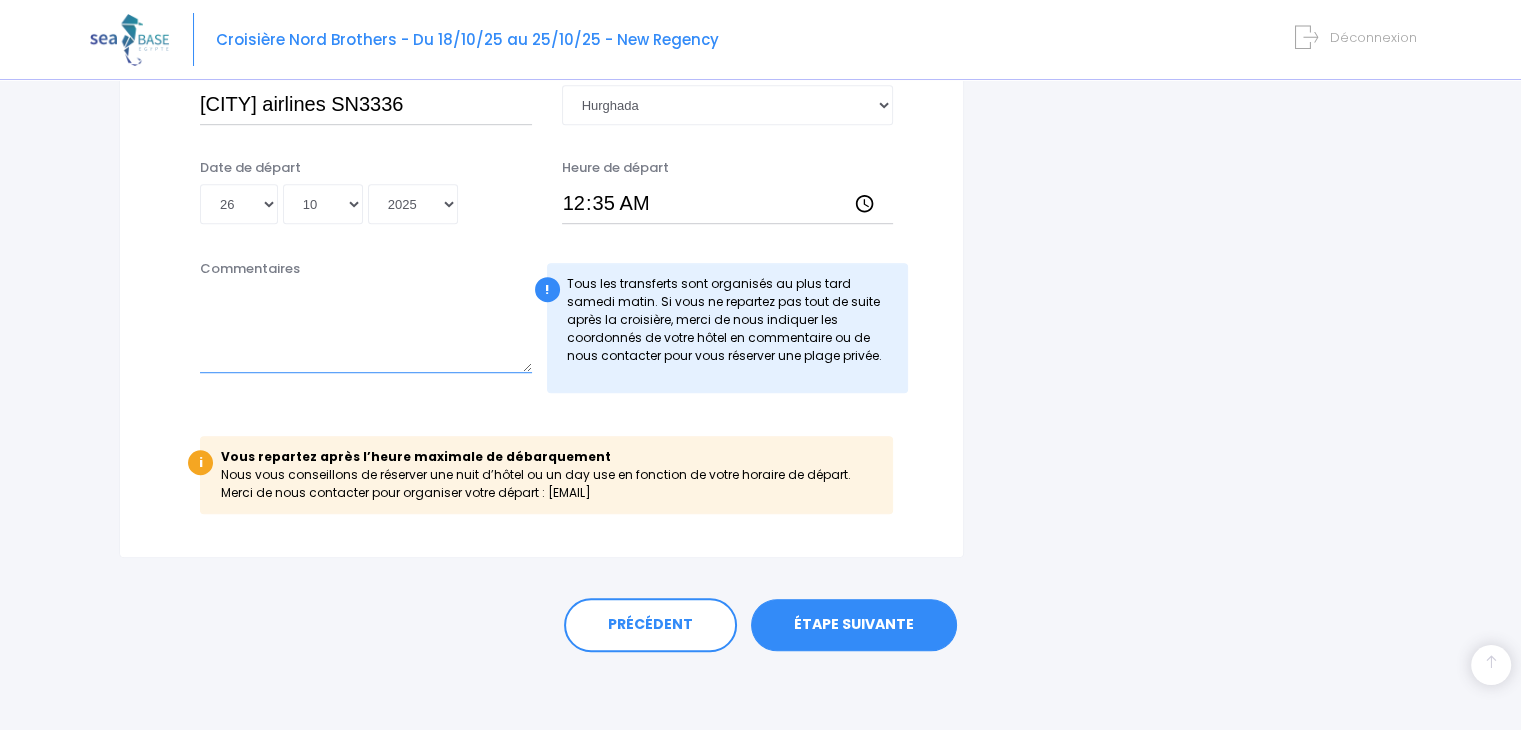 click on "Commentaires" at bounding box center (366, 329) 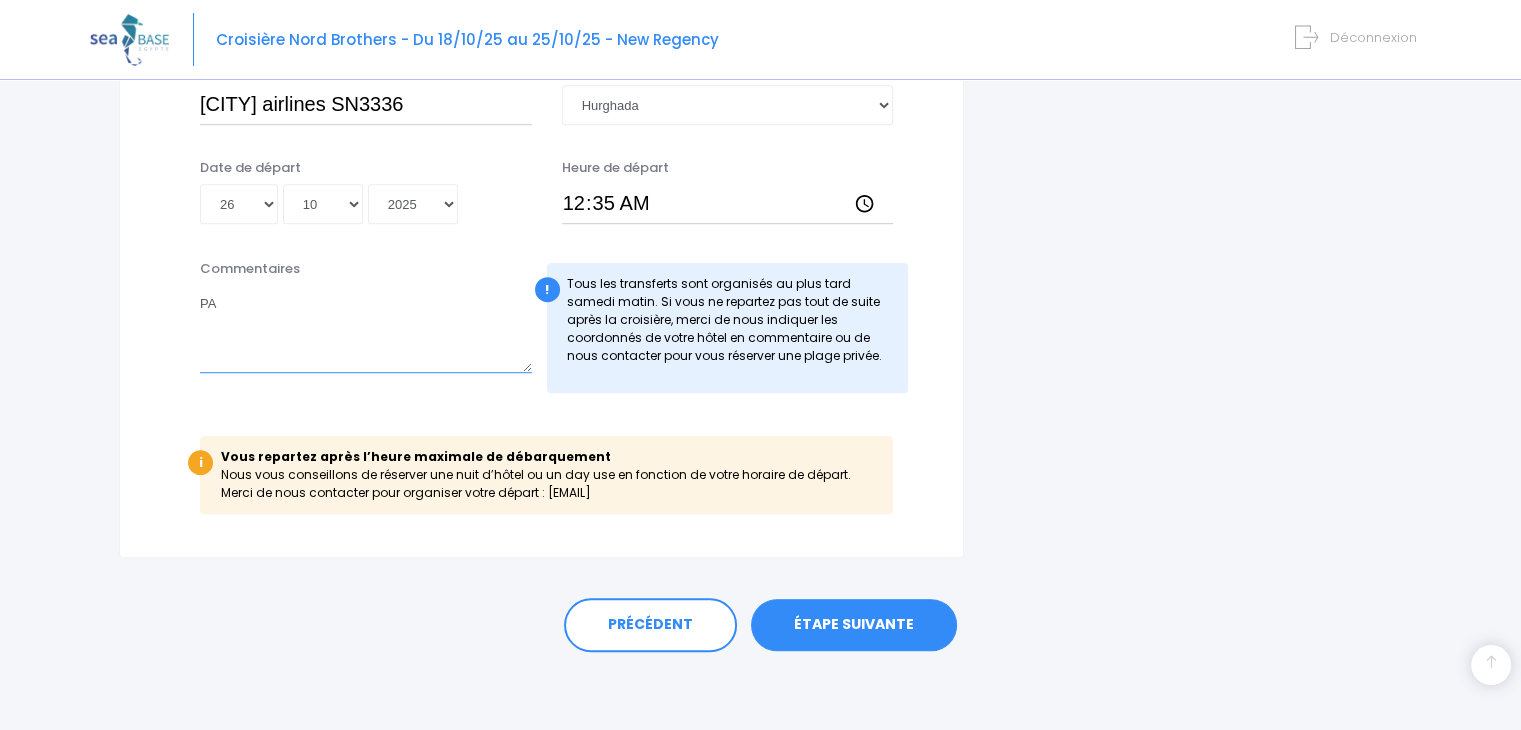 type on "P" 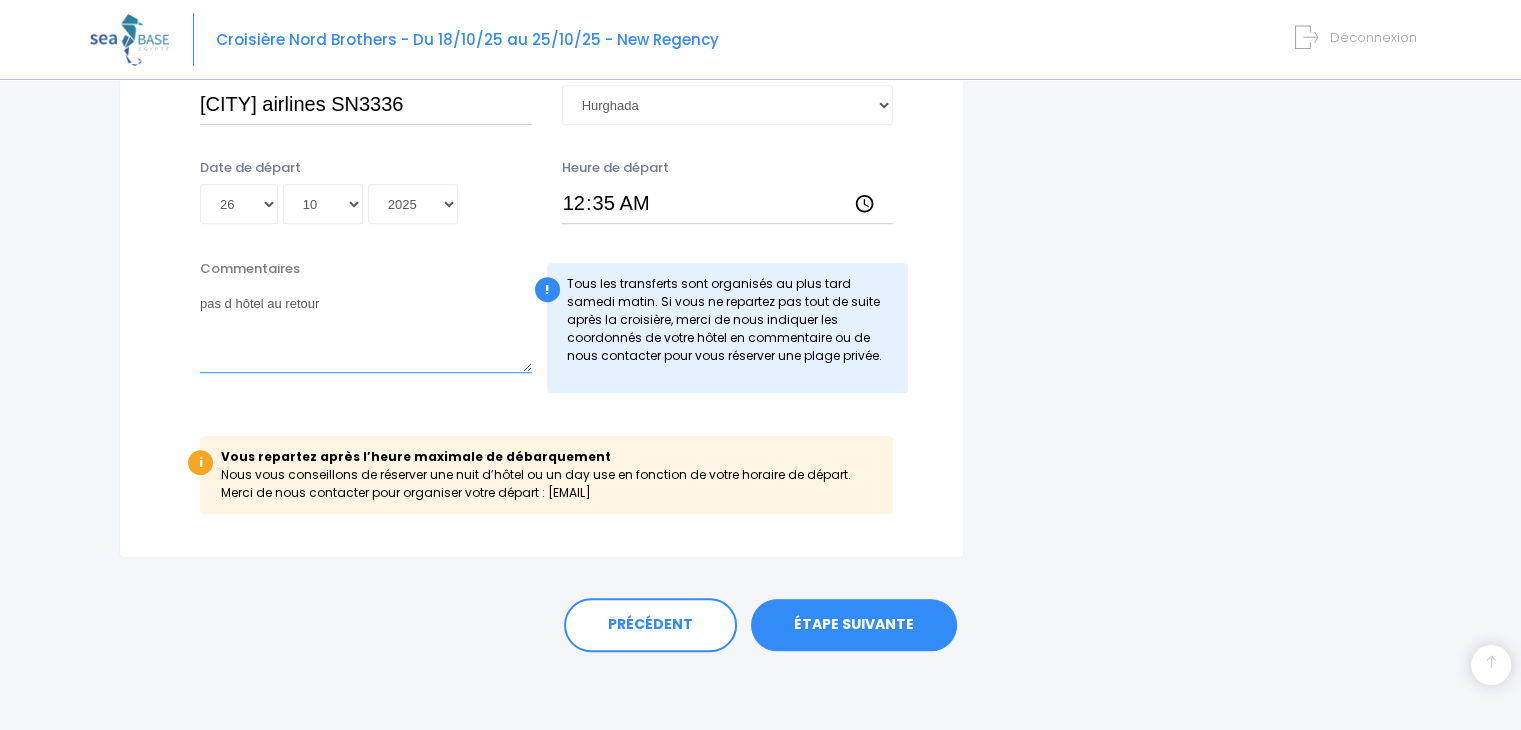 type on "pas d hôtel au retour" 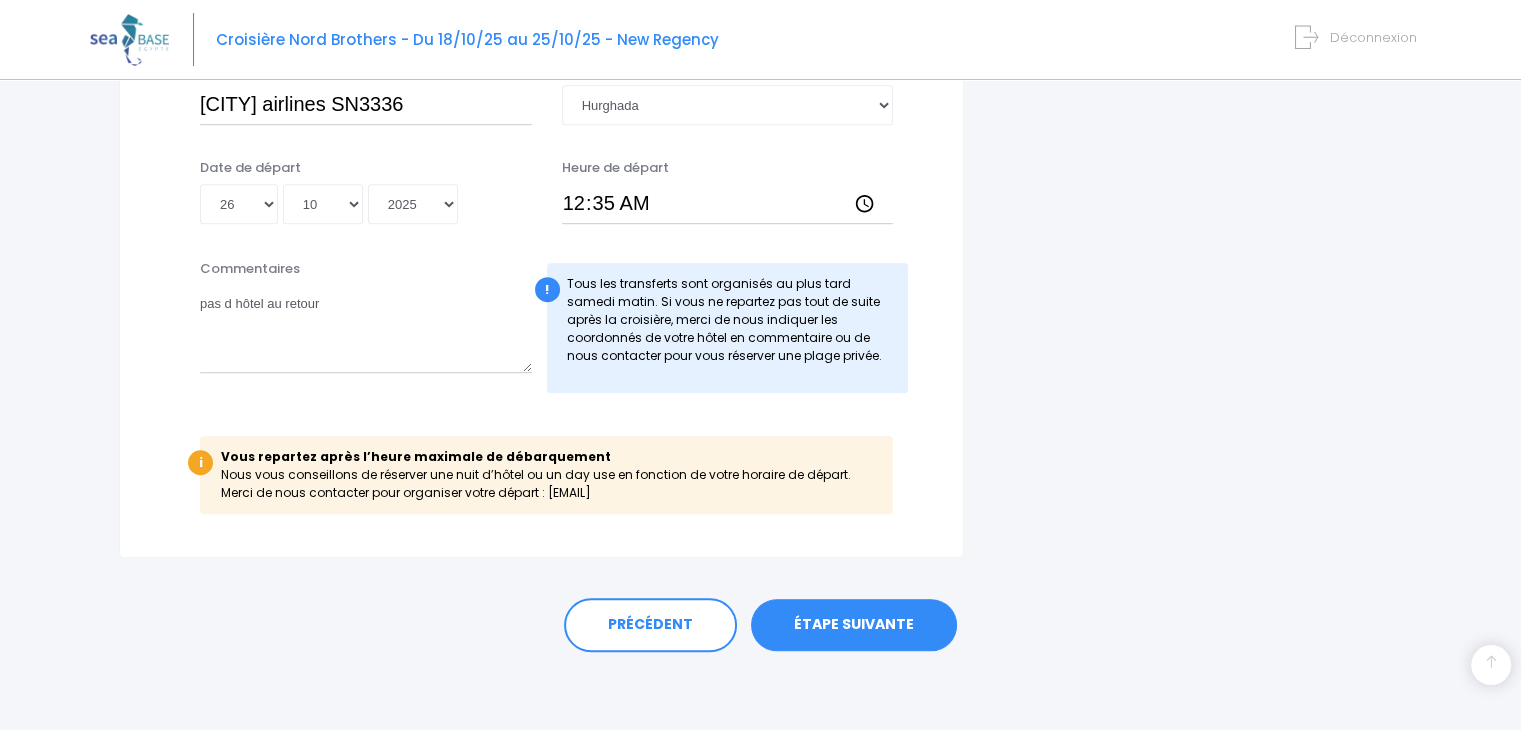 click on "ÉTAPE SUIVANTE" at bounding box center (854, 625) 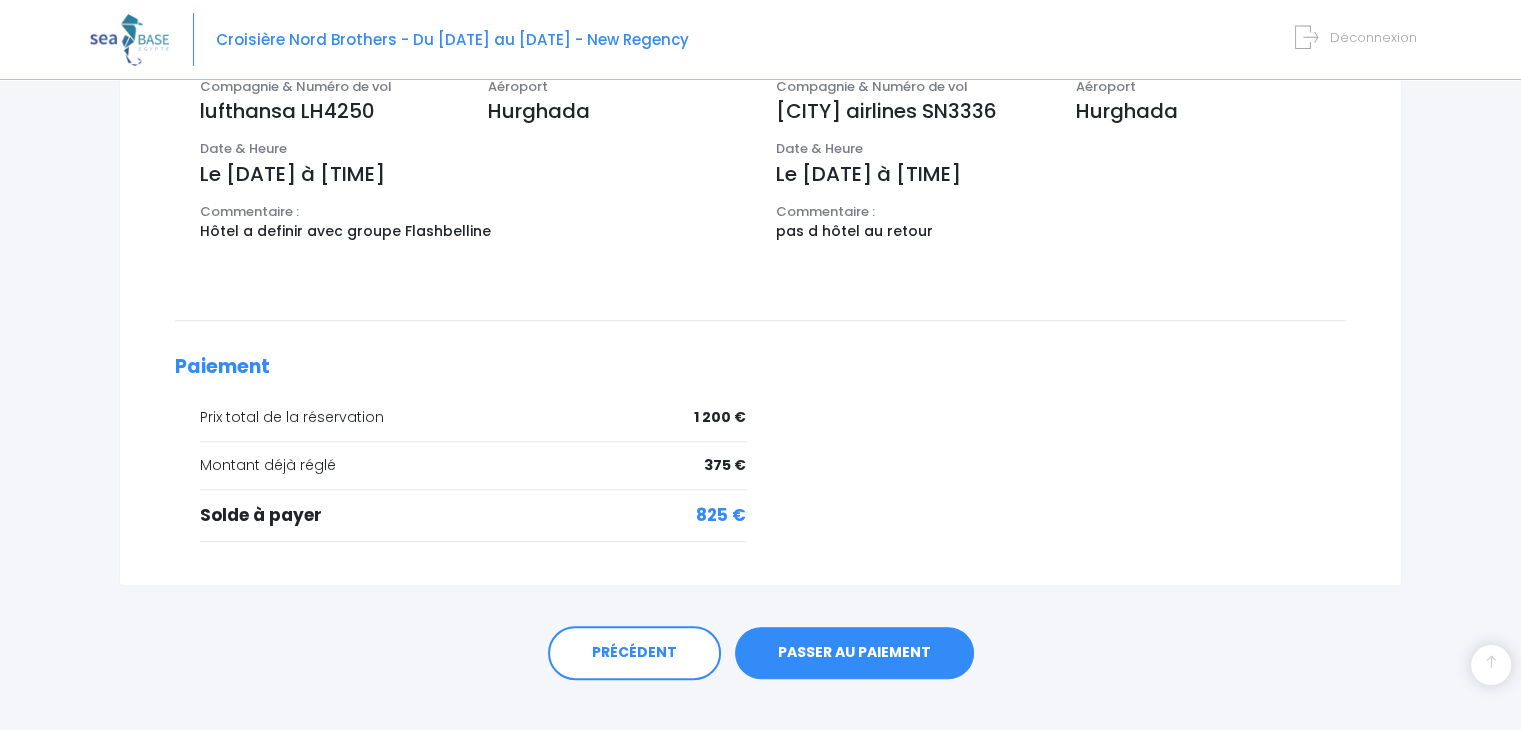 scroll, scrollTop: 727, scrollLeft: 0, axis: vertical 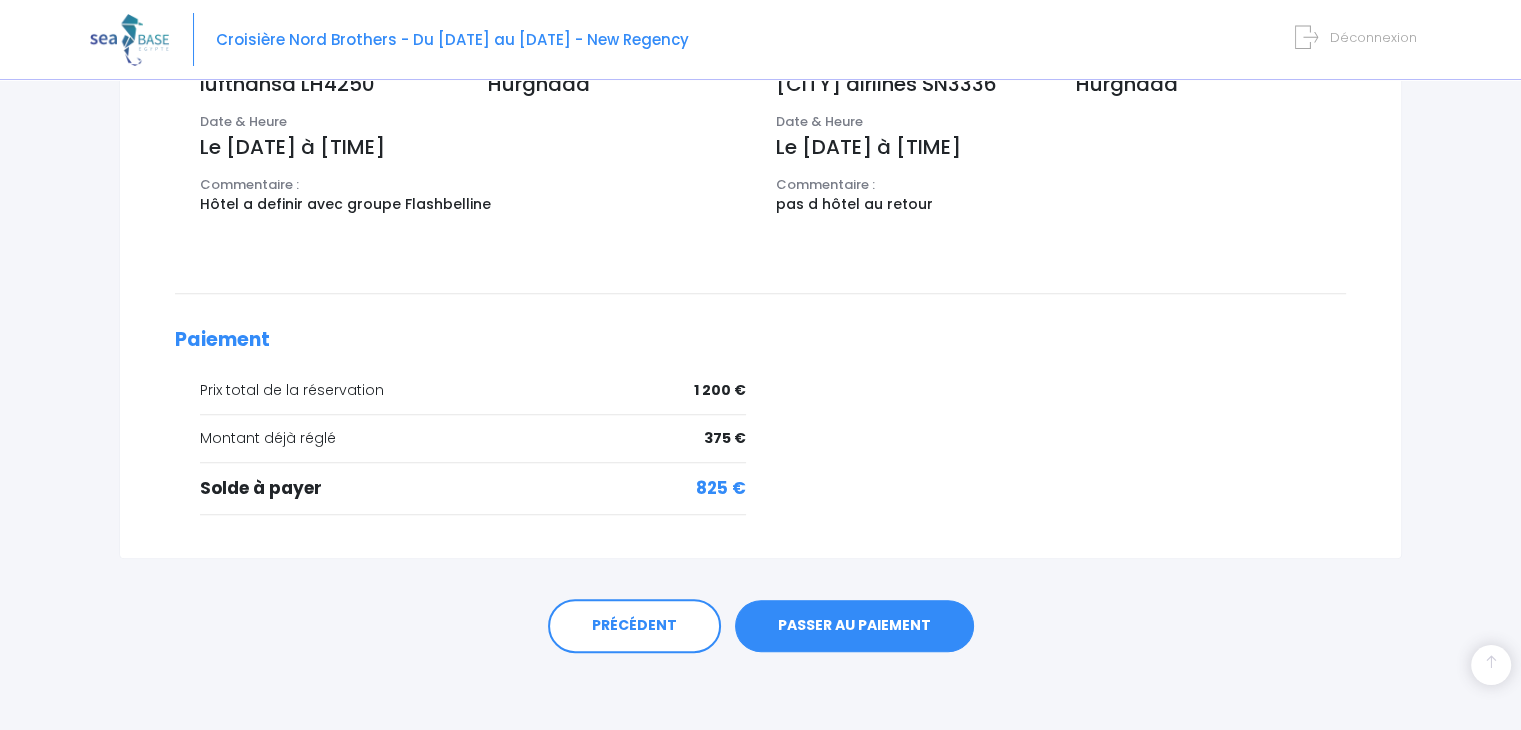 click on "PASSER AU PAIEMENT" at bounding box center (854, 626) 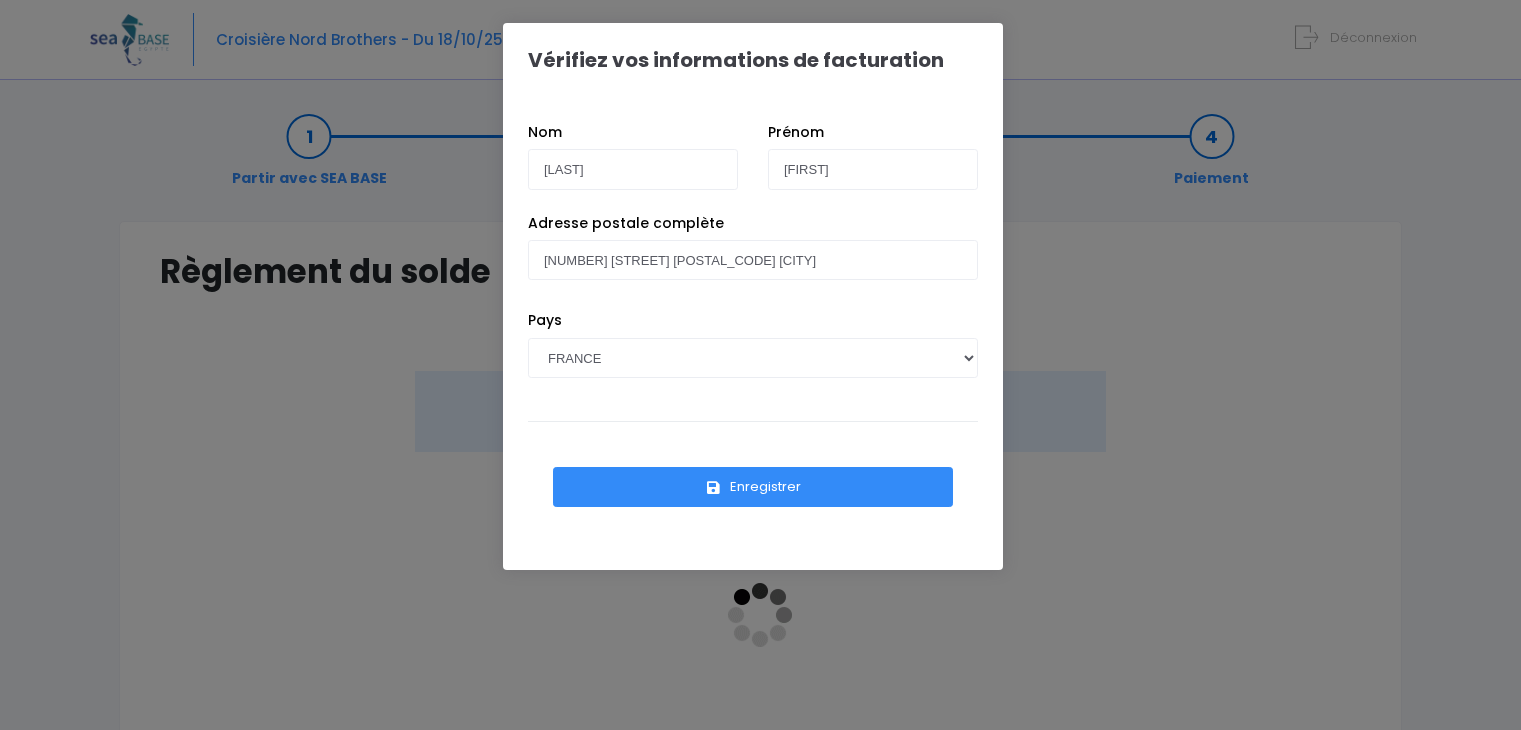 scroll, scrollTop: 0, scrollLeft: 0, axis: both 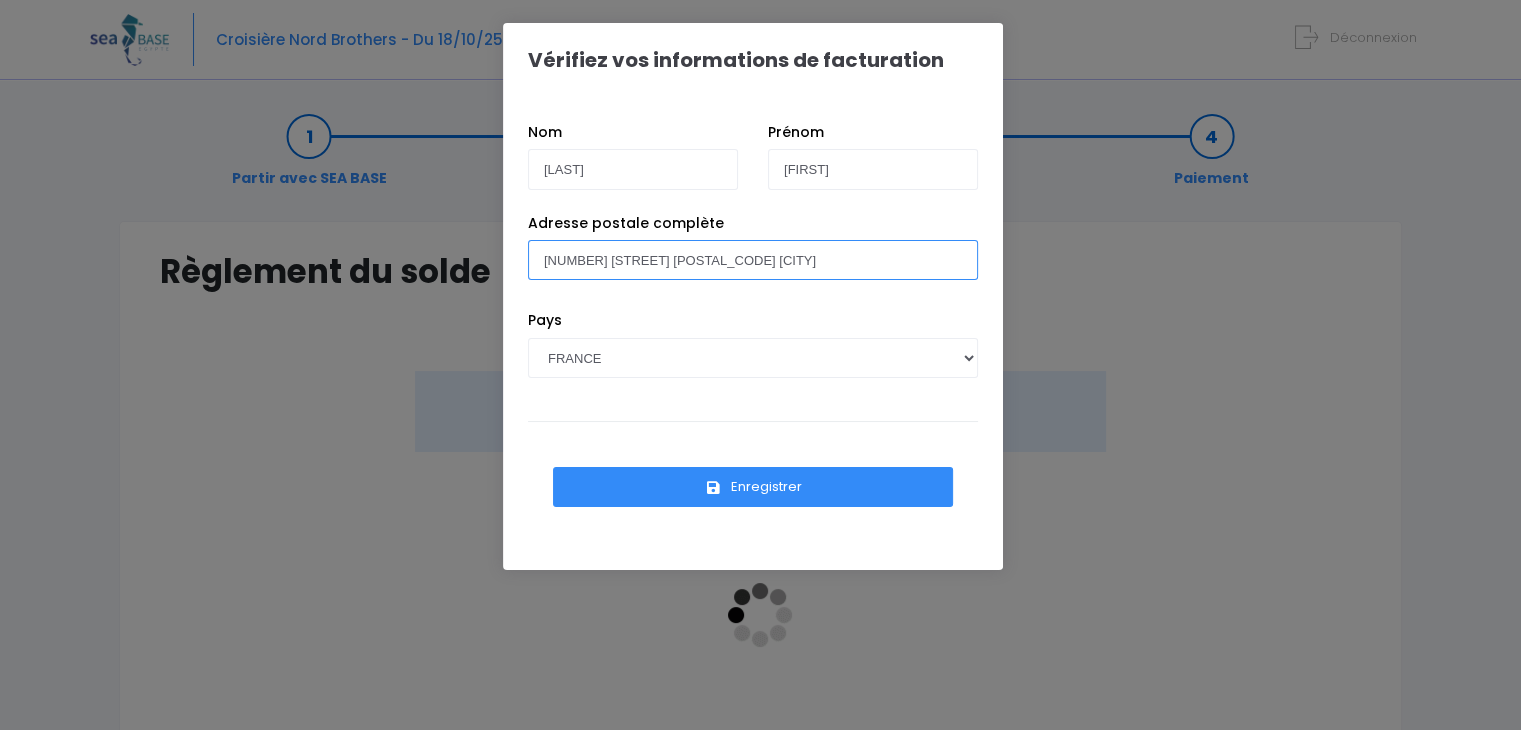 click on "[NUMBER] [STREET] [POSTAL_CODE] [CITY]" at bounding box center (753, 260) 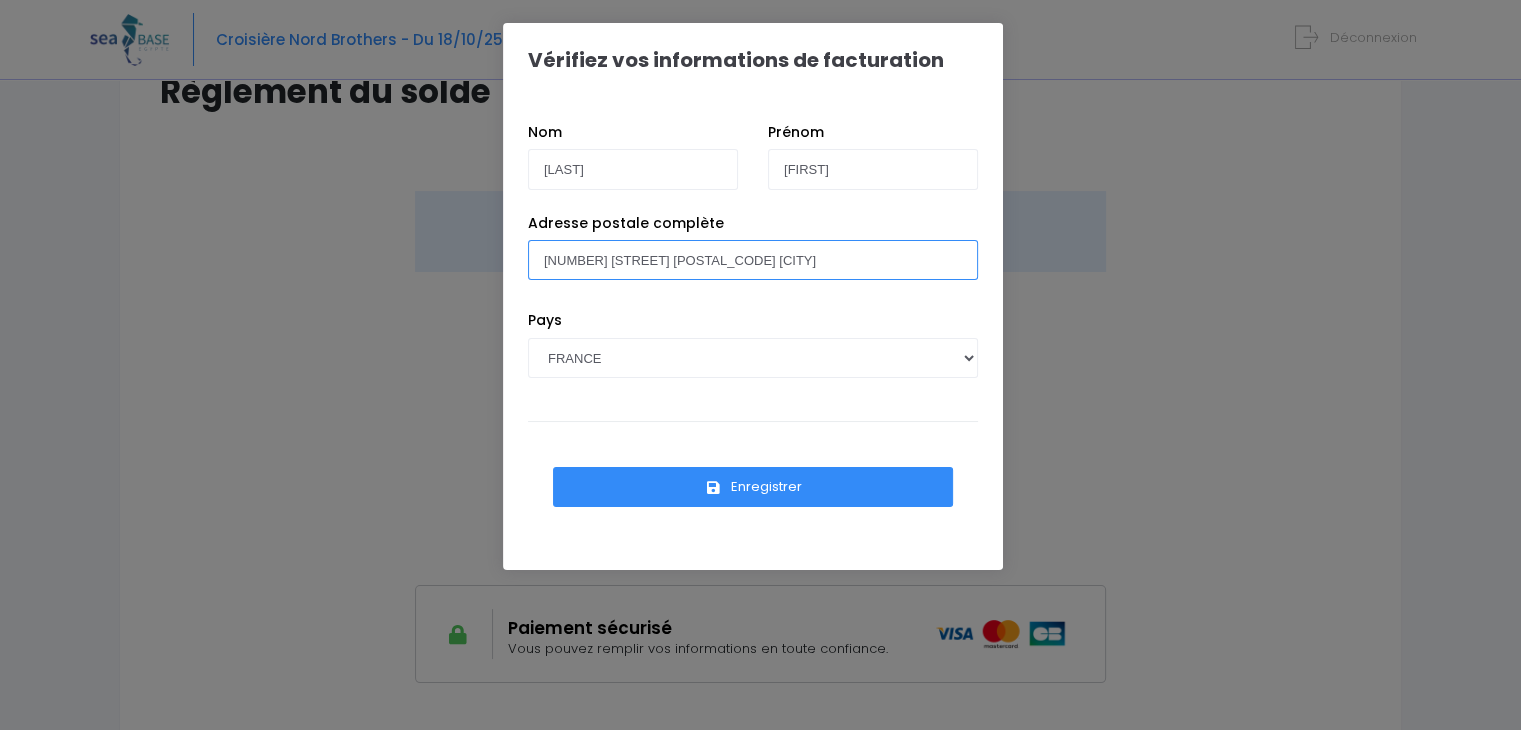 scroll, scrollTop: 200, scrollLeft: 0, axis: vertical 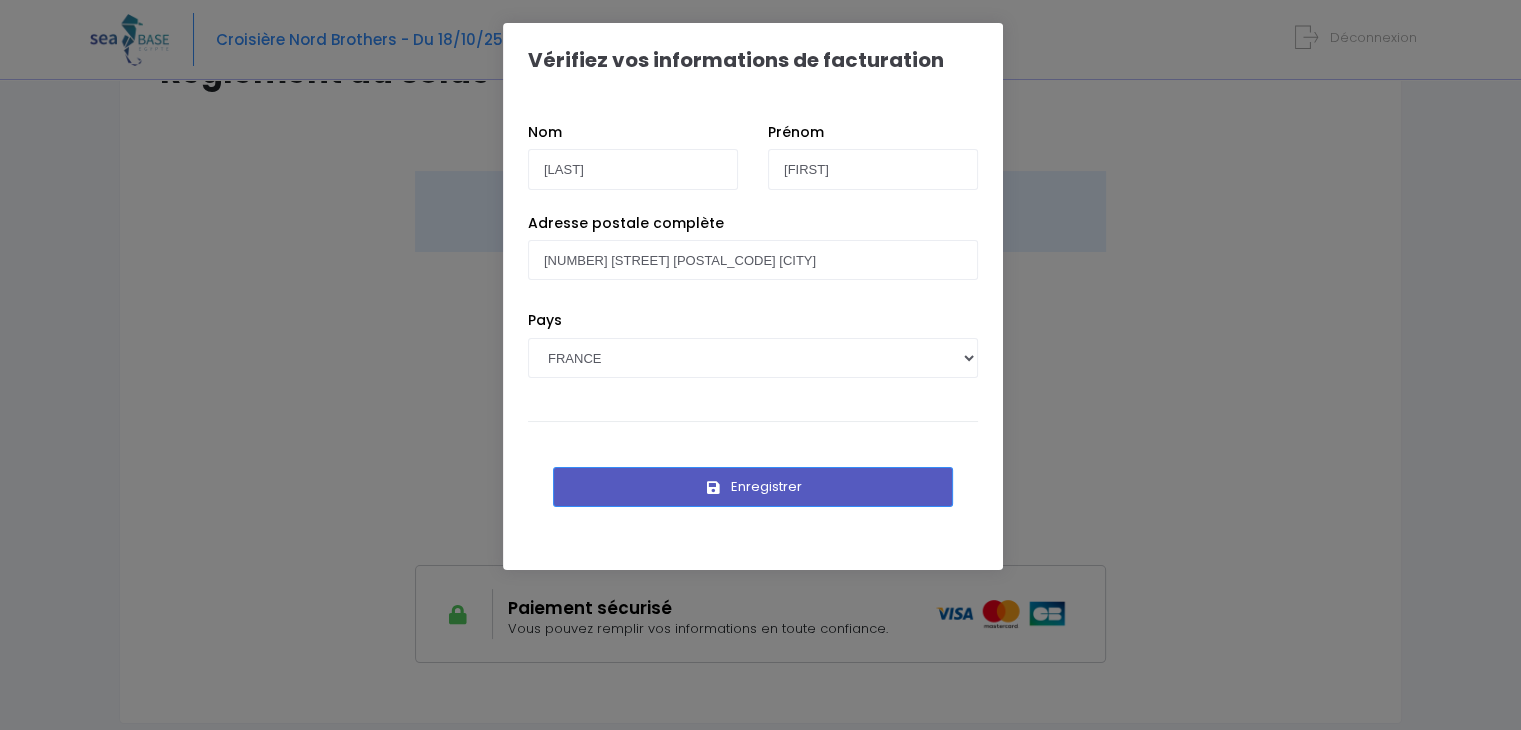 drag, startPoint x: 752, startPoint y: 481, endPoint x: 312, endPoint y: 346, distance: 460.2445 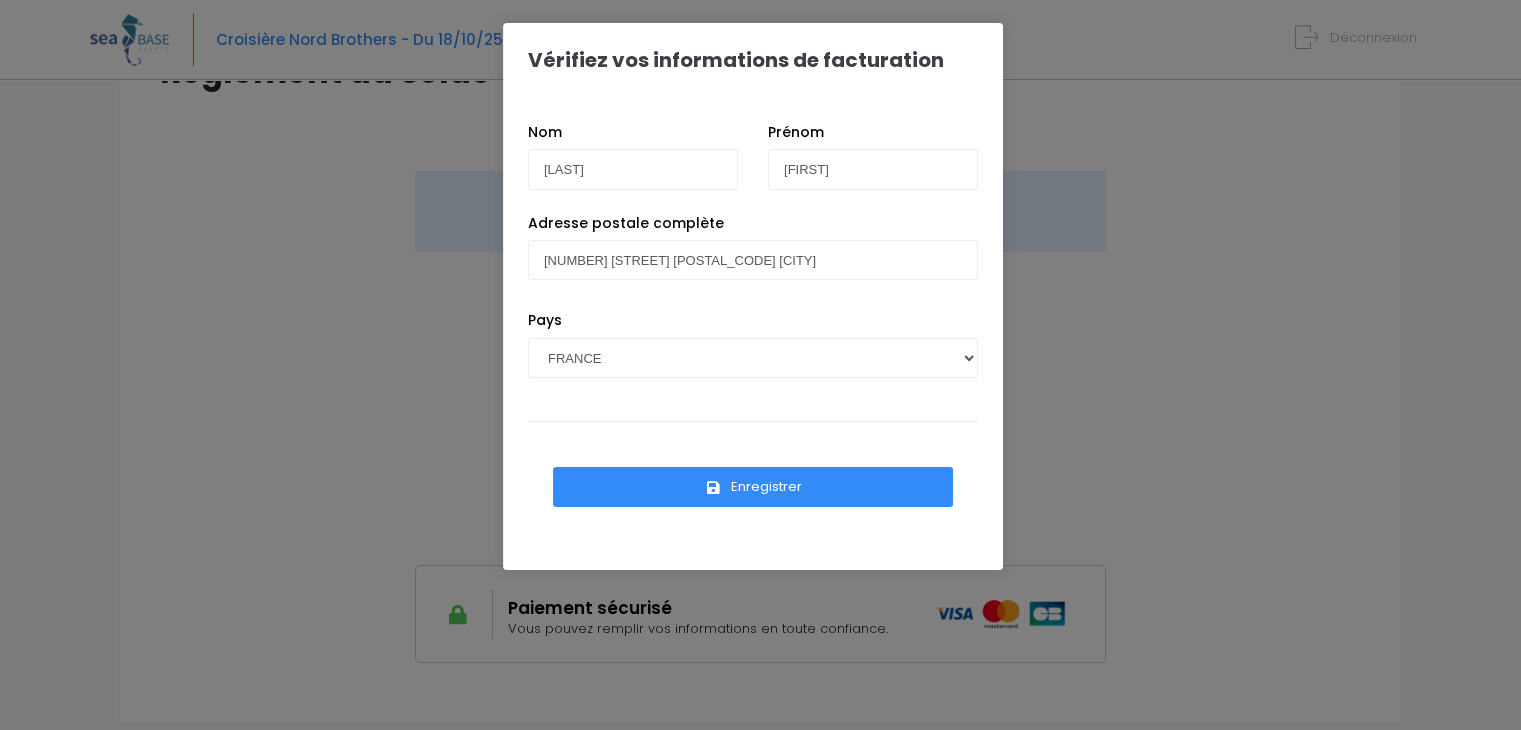 click on "Enregistrer" at bounding box center [753, 487] 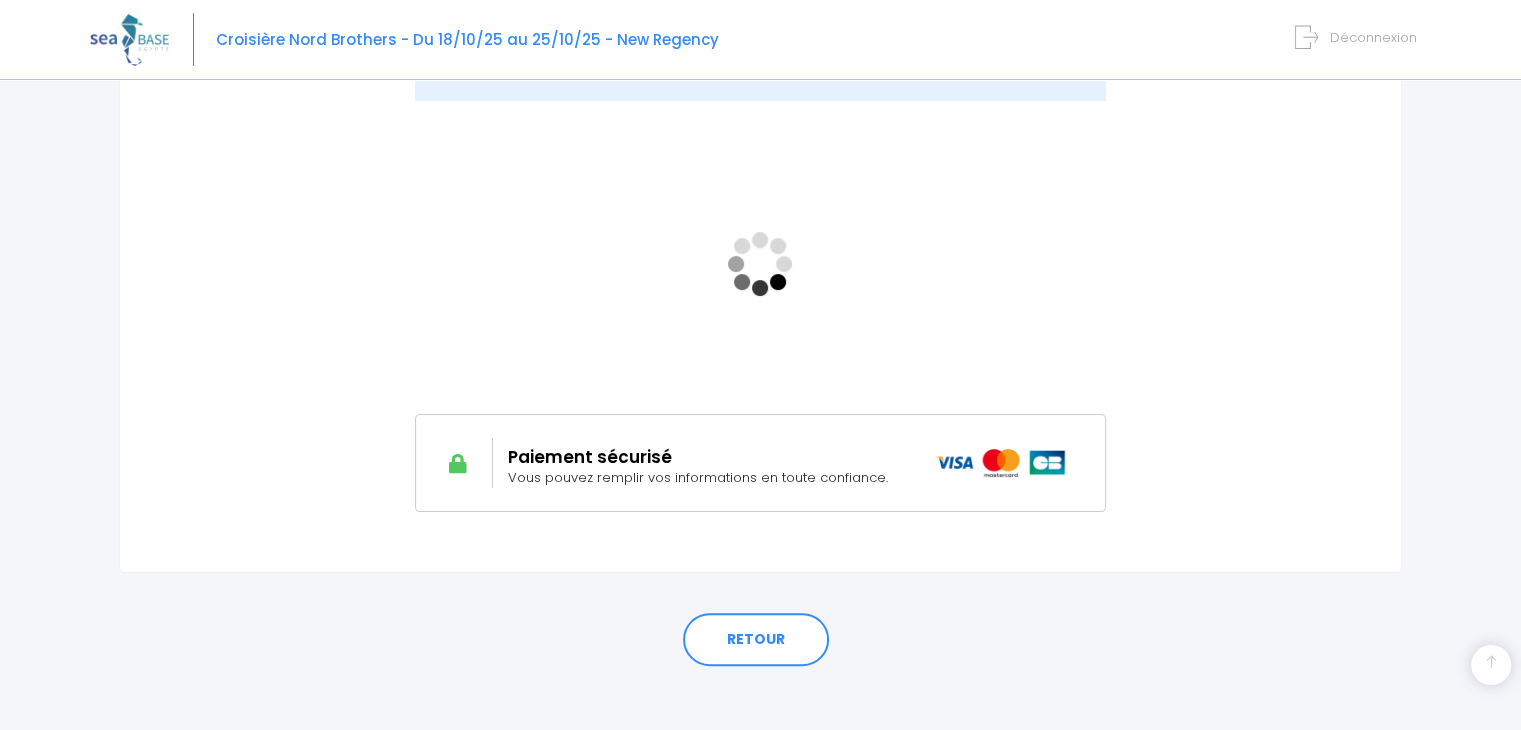 scroll, scrollTop: 366, scrollLeft: 0, axis: vertical 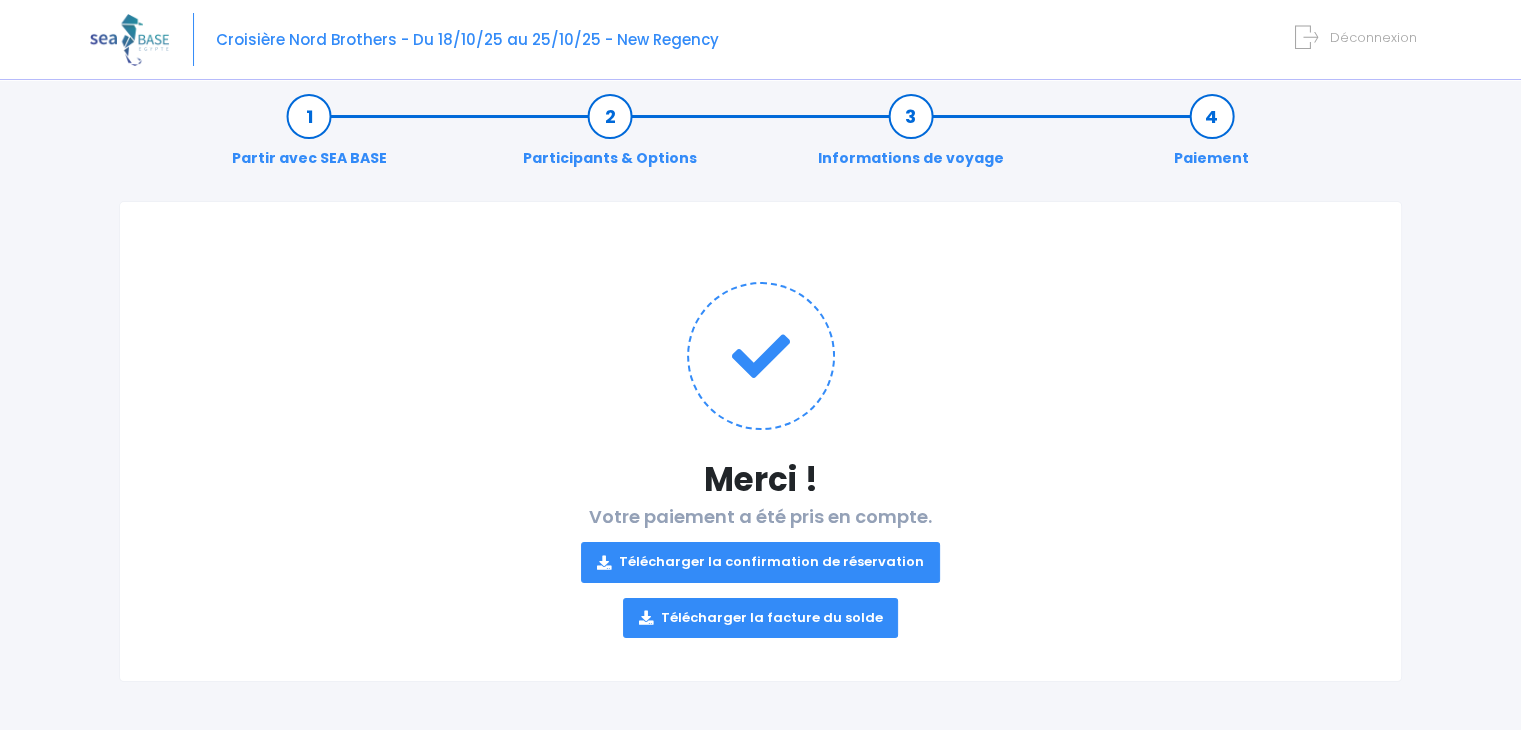 click on "Télécharger la facture du solde" at bounding box center [761, 618] 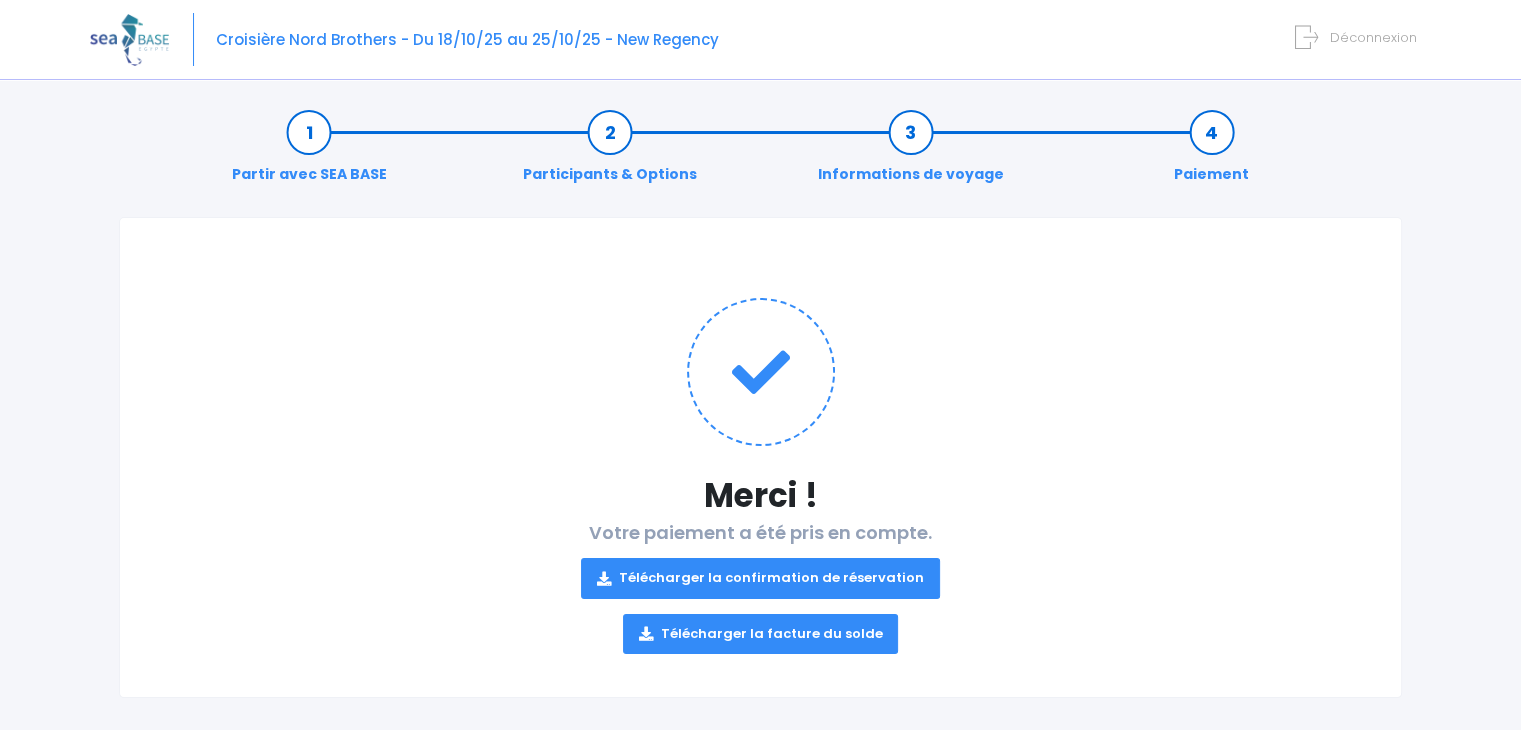 scroll, scrollTop: 0, scrollLeft: 0, axis: both 